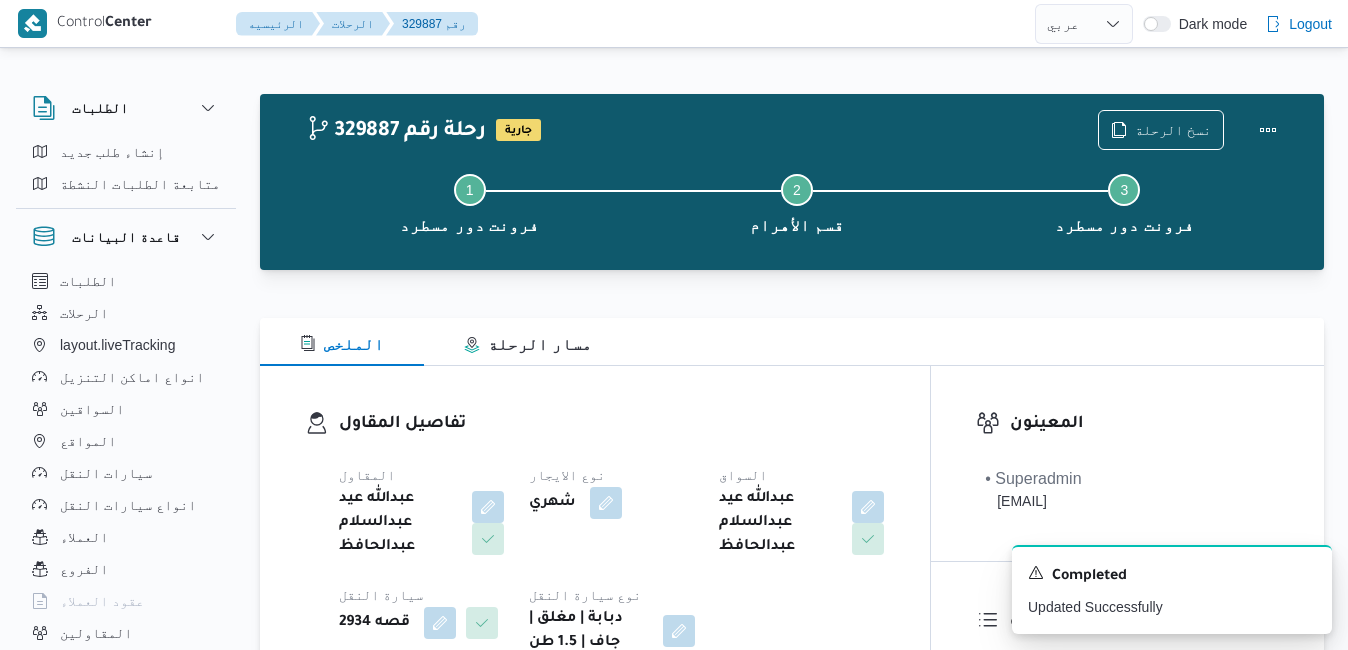 select on "ar" 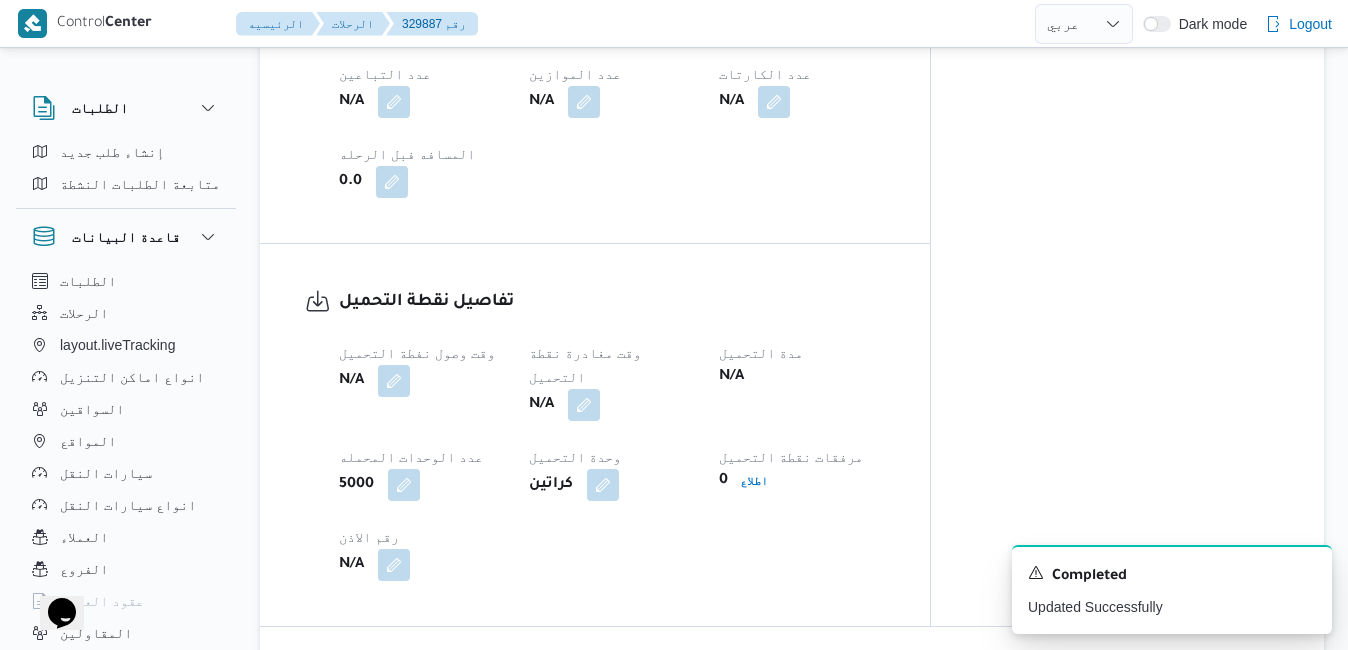 scroll, scrollTop: 0, scrollLeft: 0, axis: both 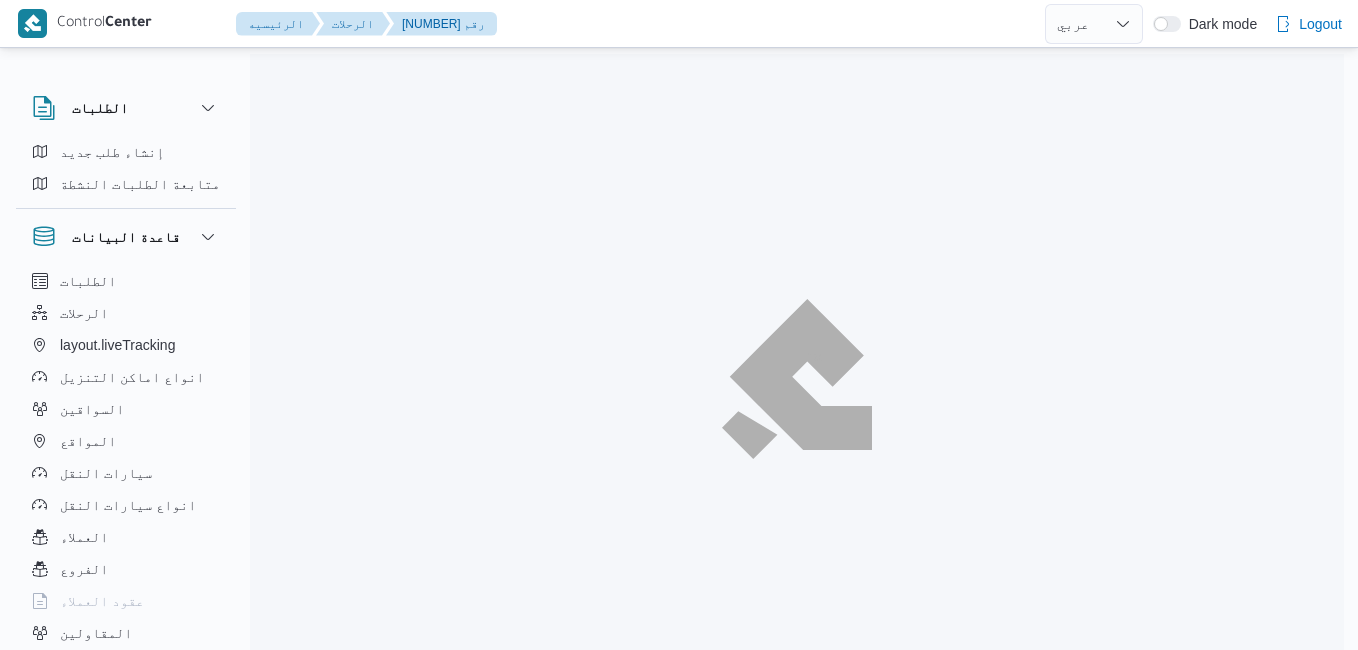 select on "ar" 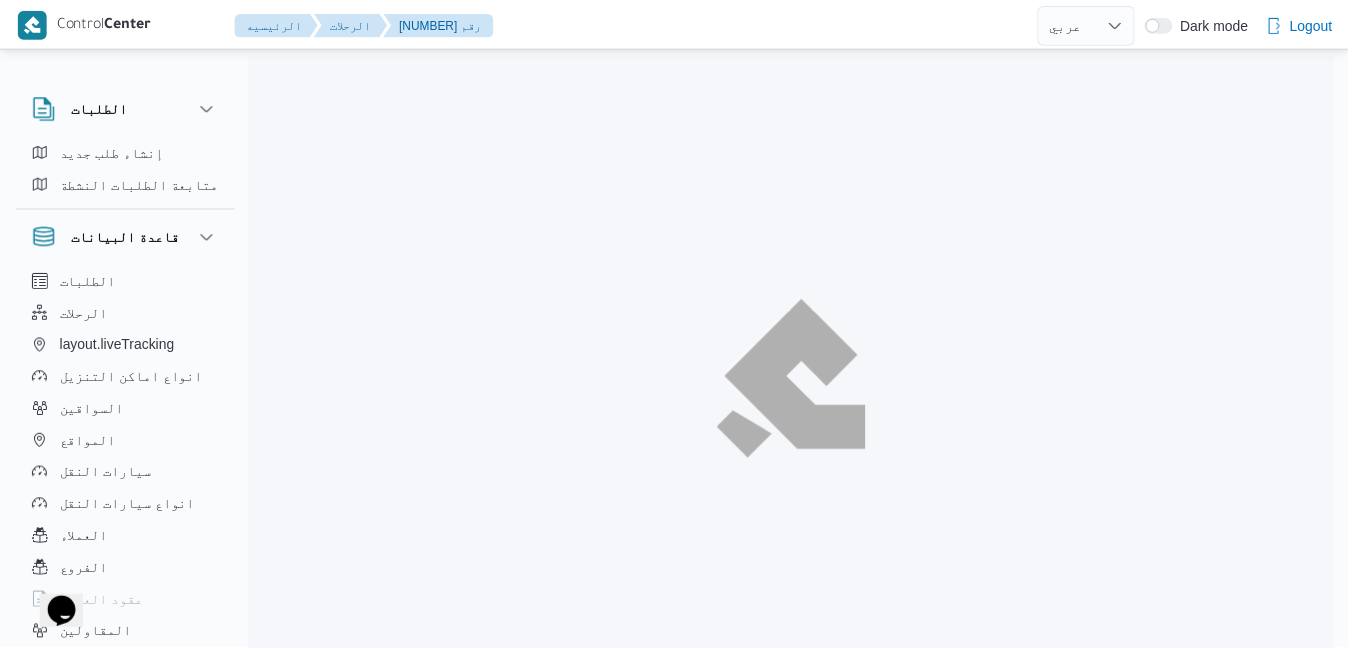 scroll, scrollTop: 0, scrollLeft: 0, axis: both 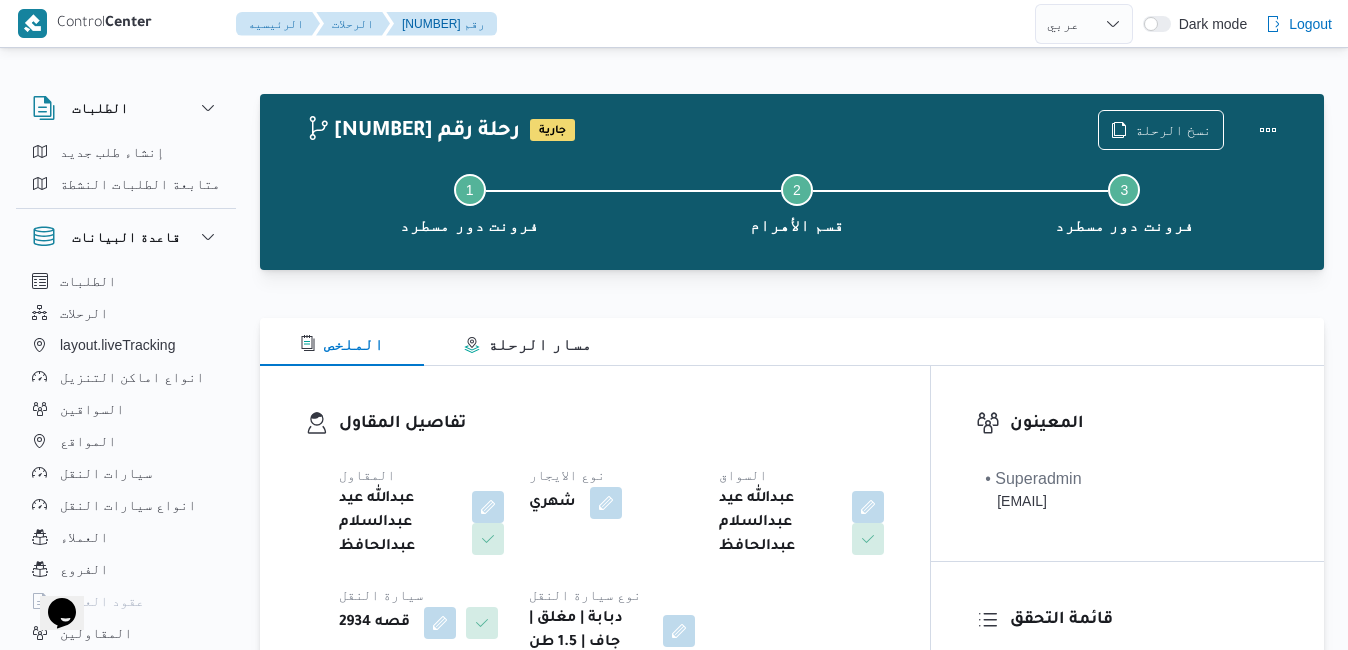 click at bounding box center [792, 306] 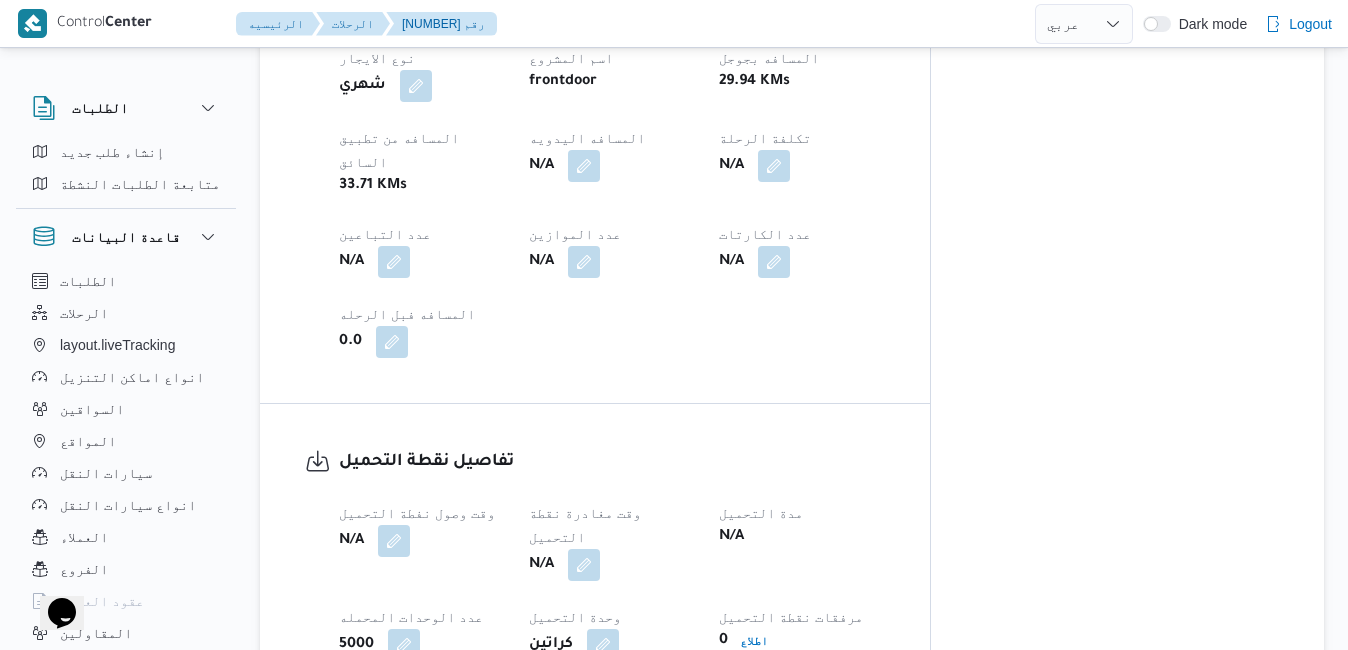 scroll, scrollTop: 1160, scrollLeft: 0, axis: vertical 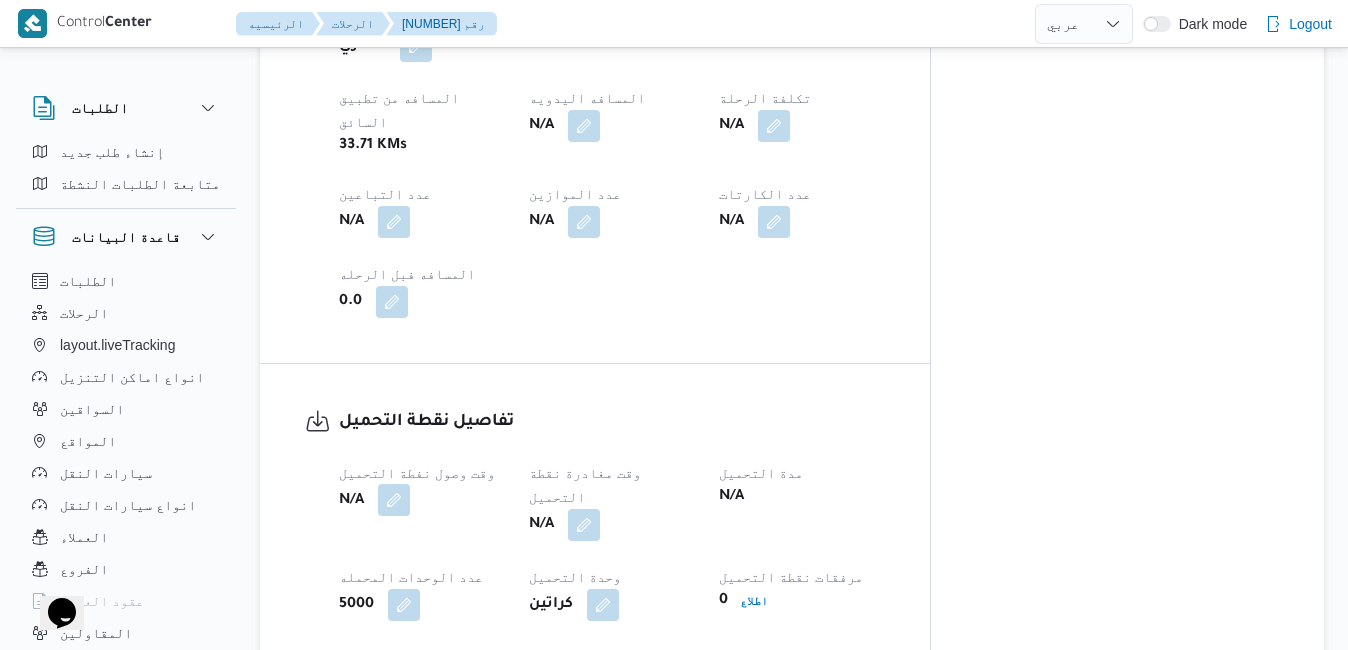 click at bounding box center (394, 500) 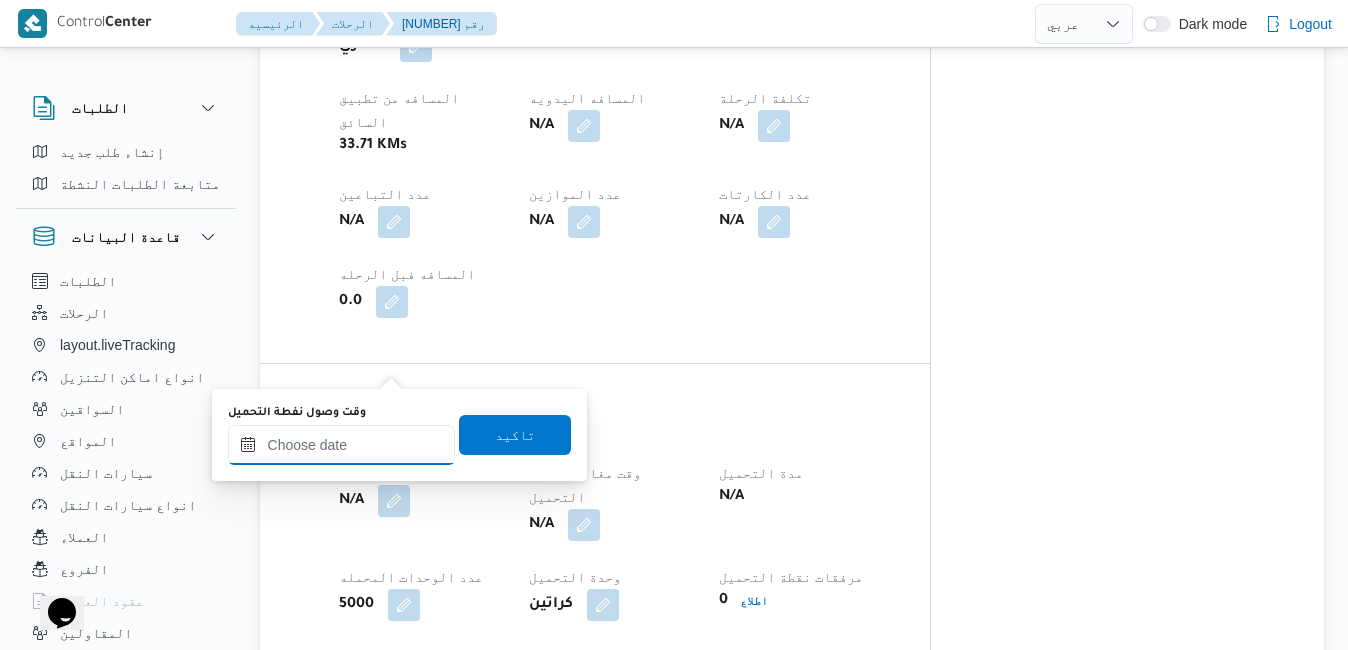 click on "وقت وصول نفطة التحميل" at bounding box center (341, 445) 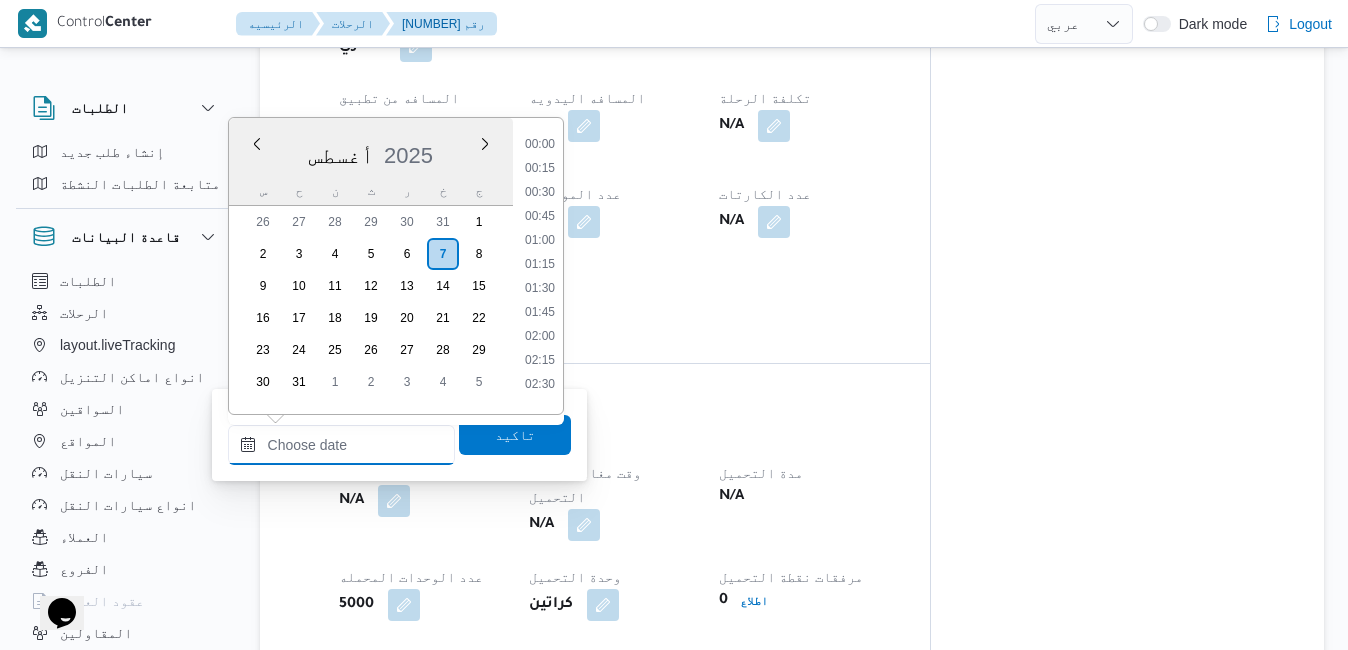 scroll, scrollTop: 1182, scrollLeft: 0, axis: vertical 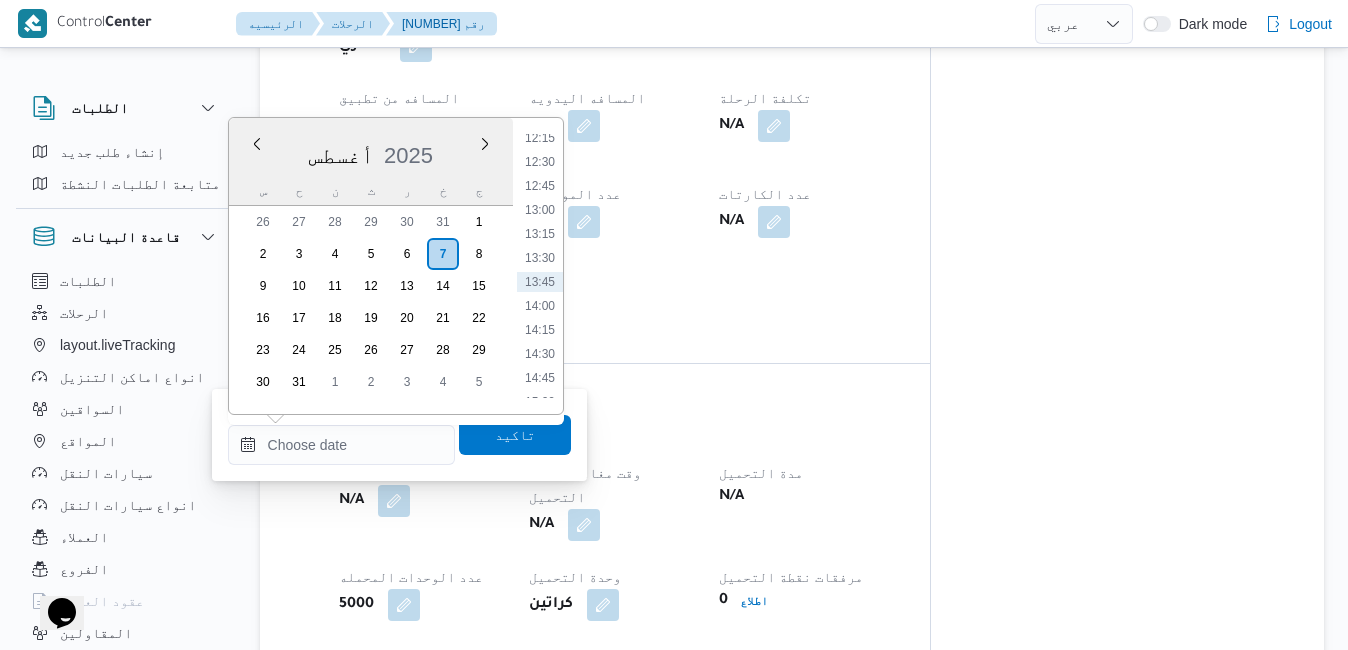 click on "أغسطس 2025" at bounding box center (371, 151) 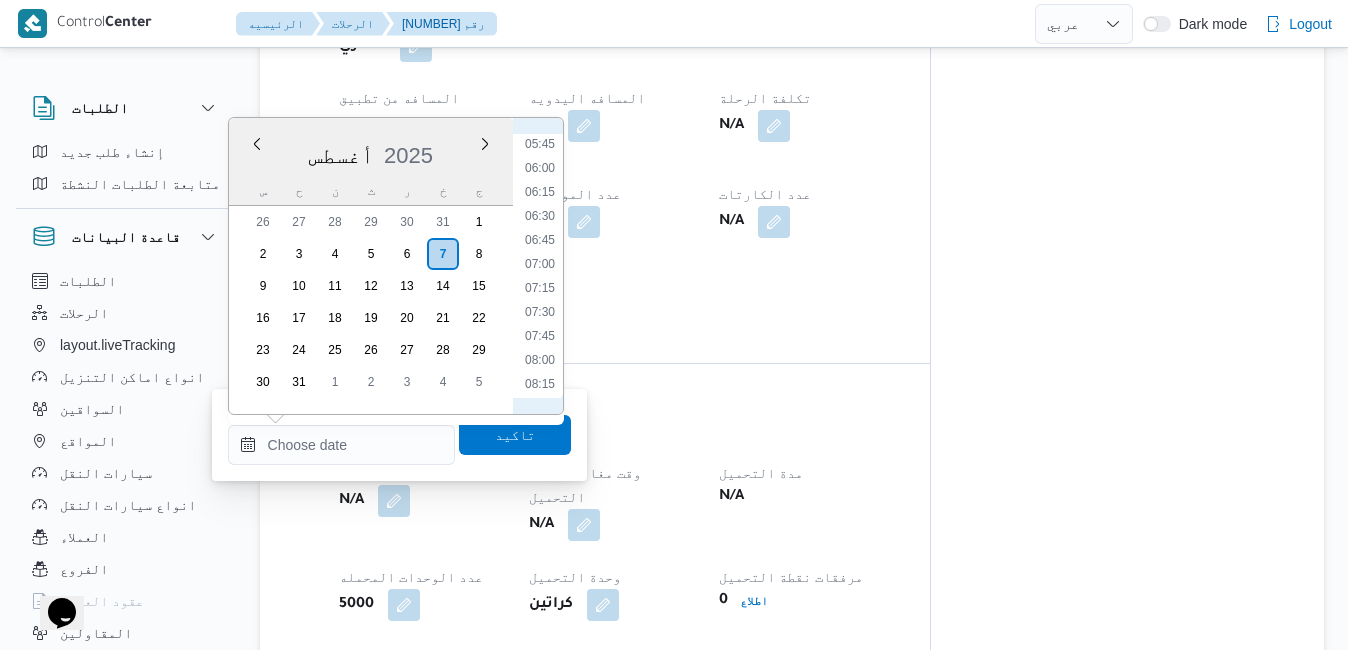 scroll, scrollTop: 489, scrollLeft: 0, axis: vertical 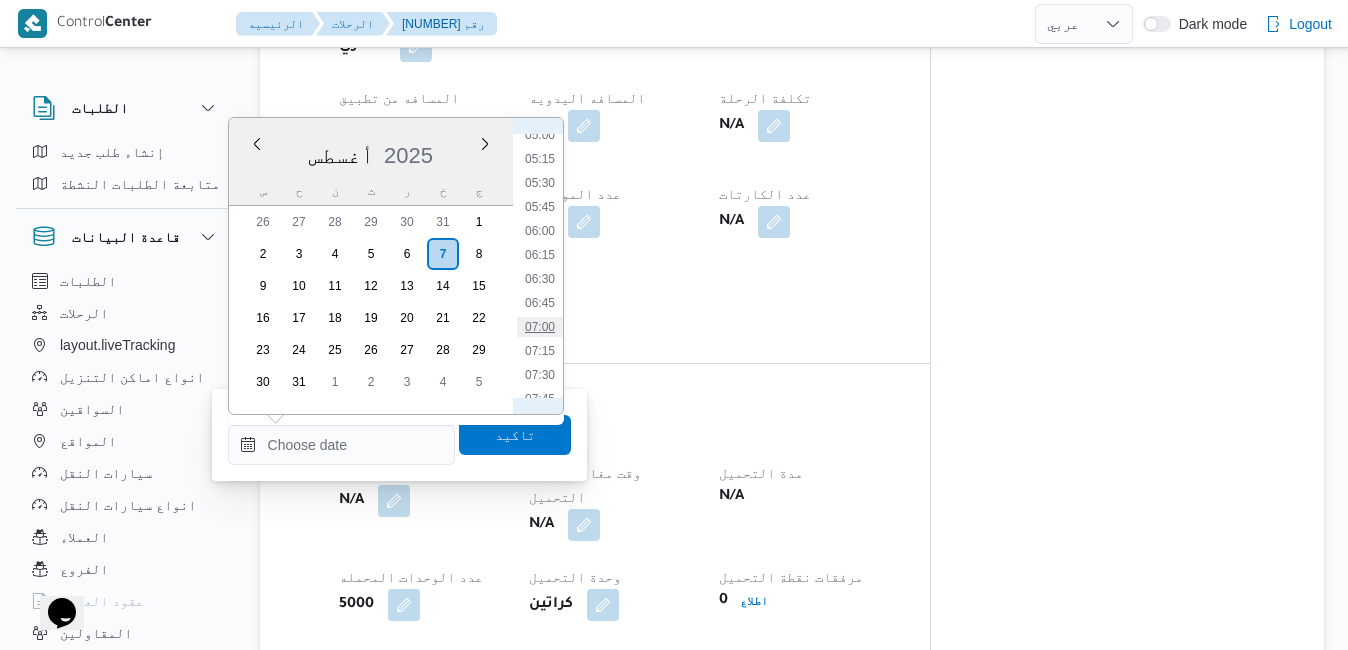 click on "07:00" at bounding box center (540, 327) 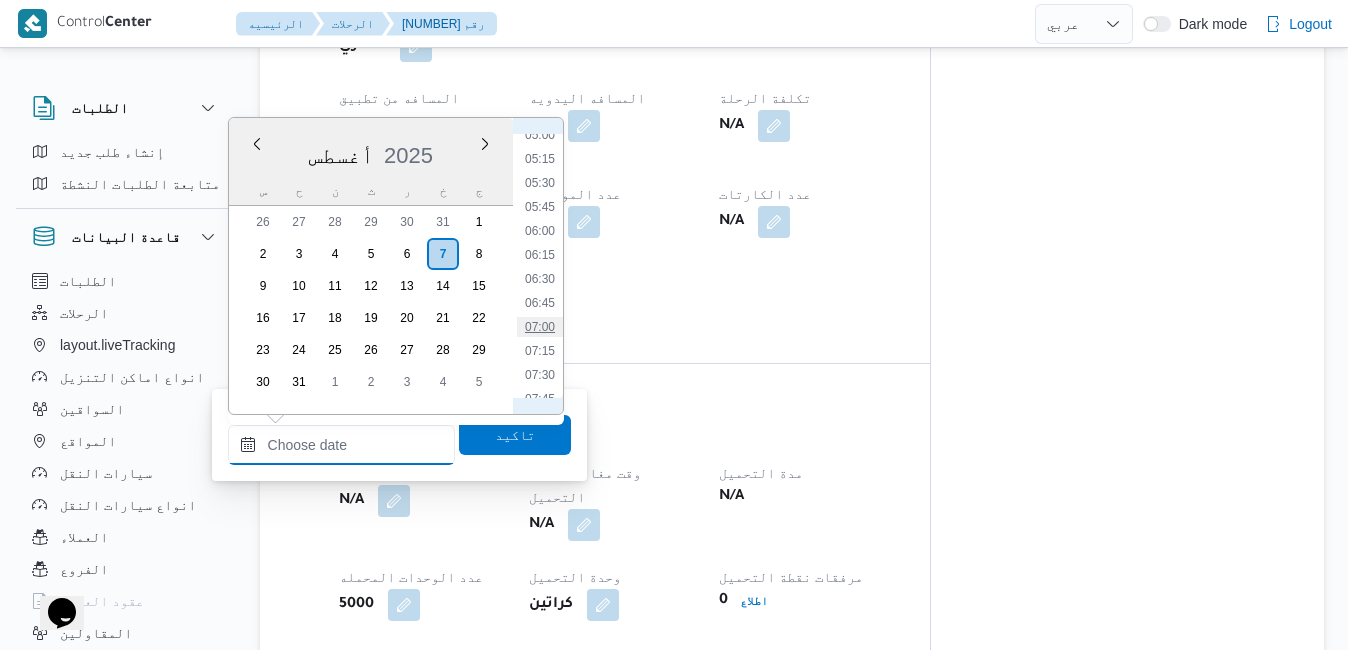 type on "٠٧/٠٨/٢٠٢٥ ٠٧:٠٠" 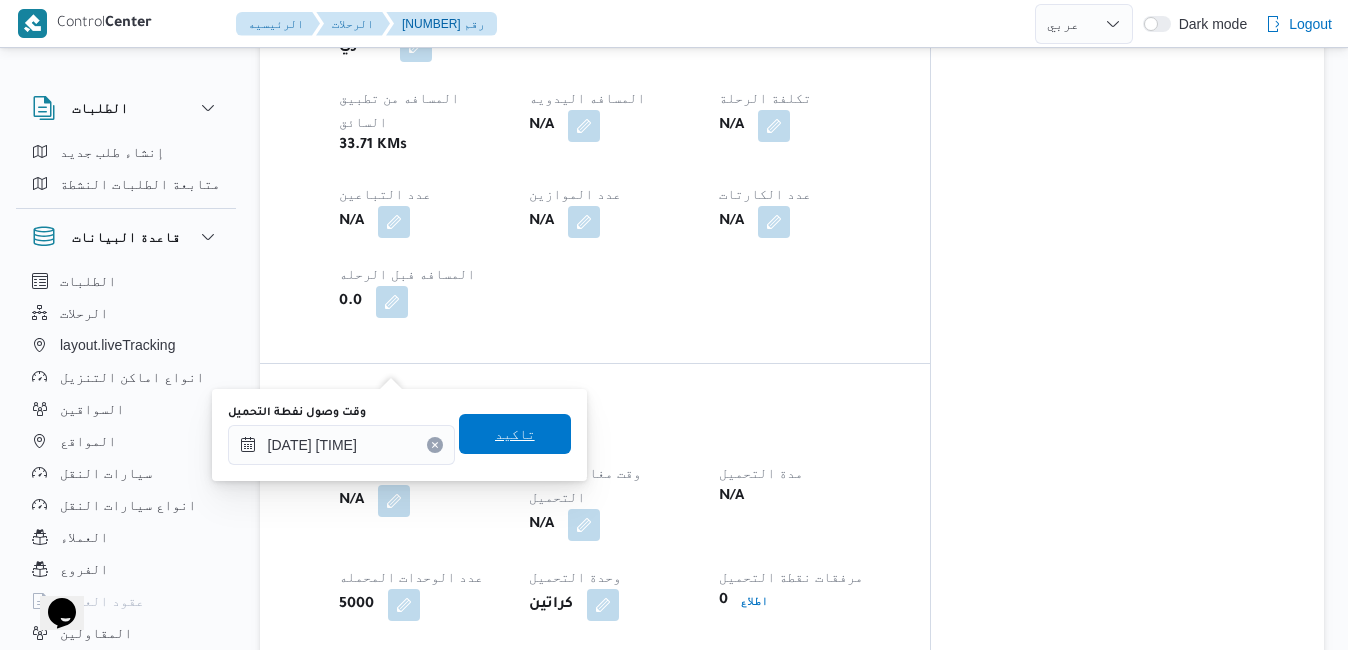 click on "تاكيد" at bounding box center (515, 434) 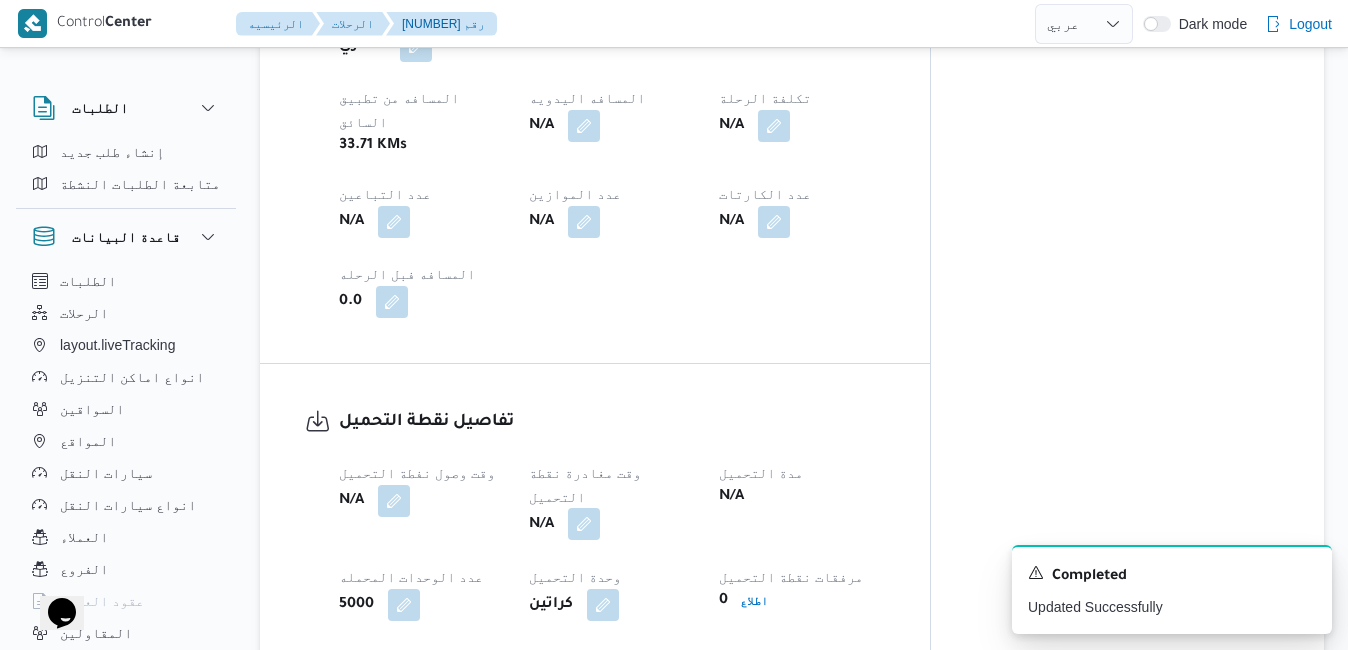 click at bounding box center [584, 524] 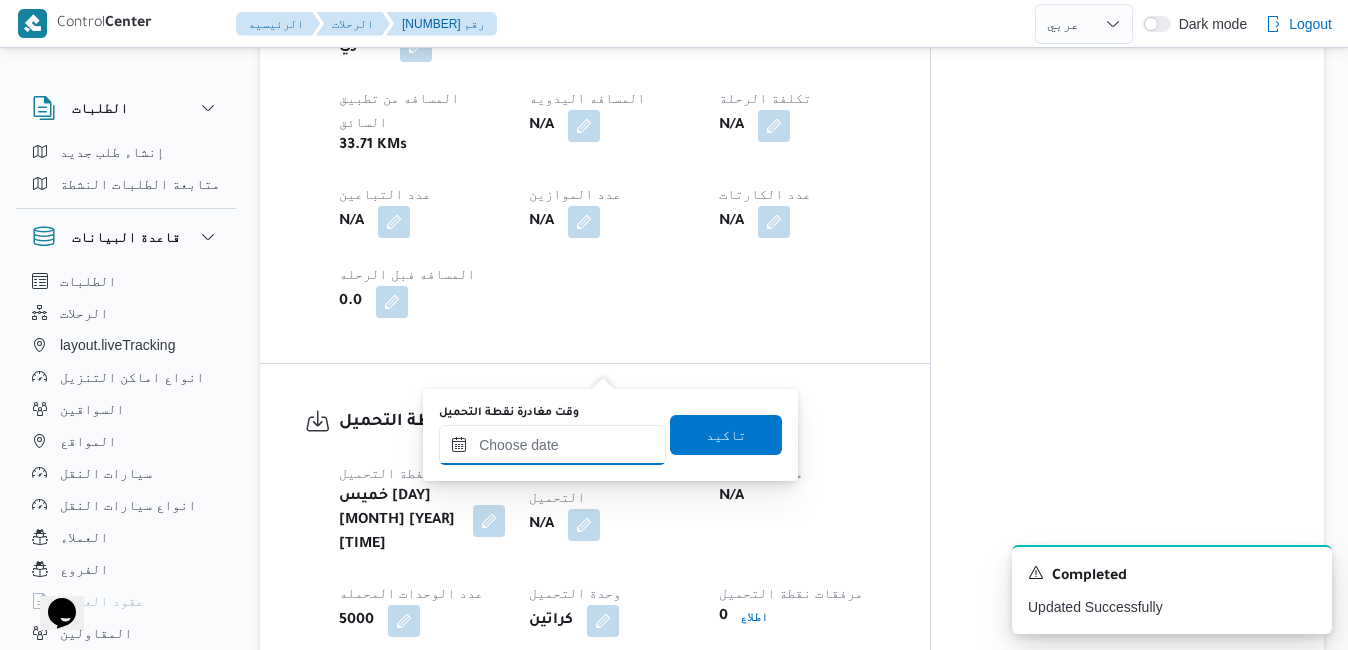 click on "وقت مغادرة نقطة التحميل" at bounding box center (552, 445) 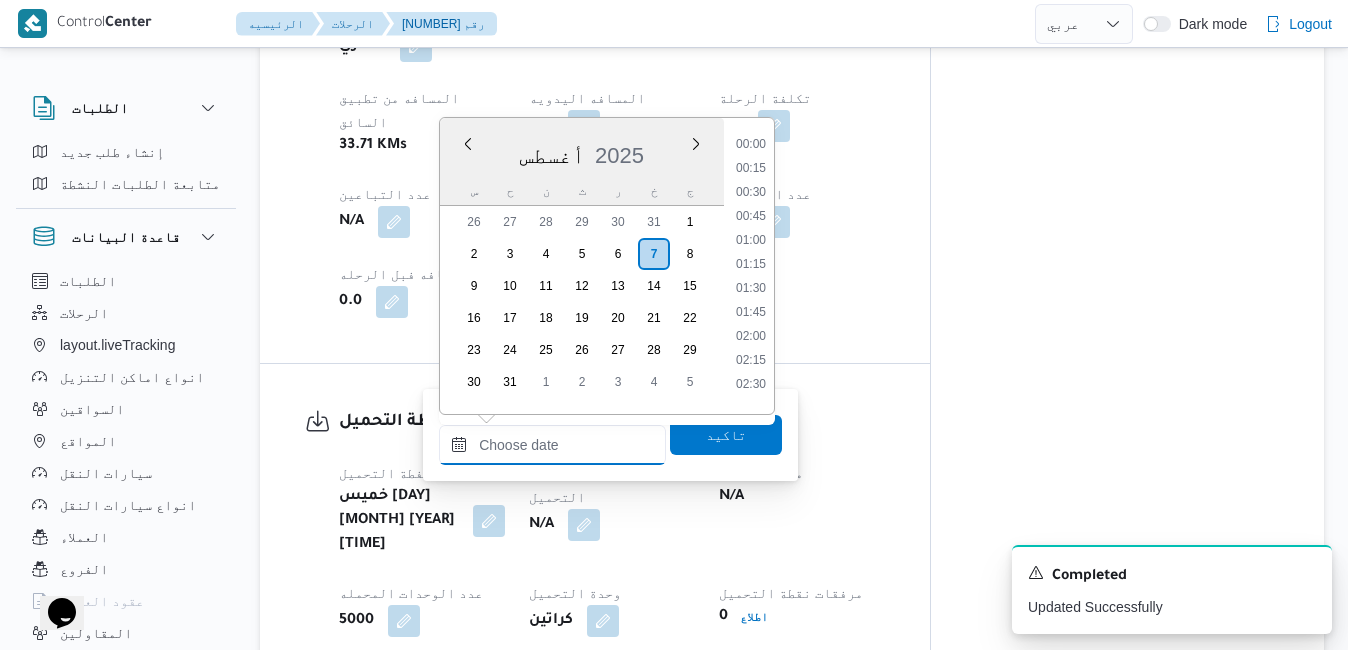 scroll, scrollTop: 1182, scrollLeft: 0, axis: vertical 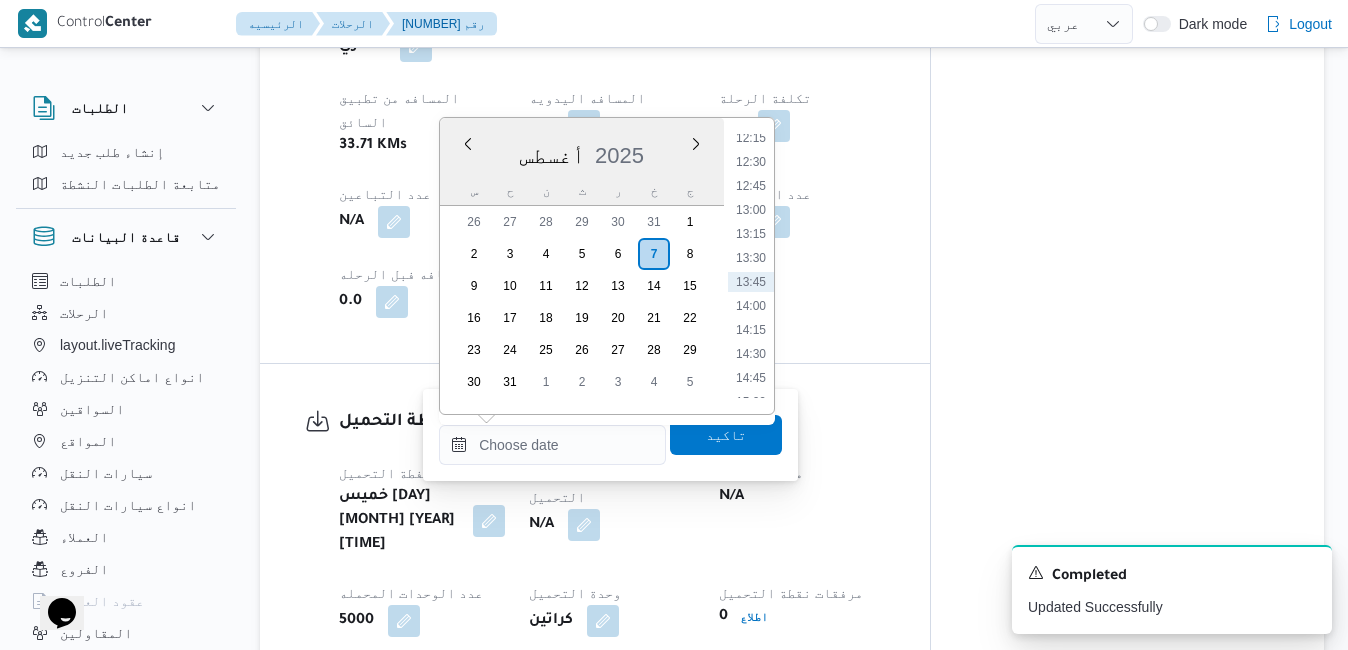 click on "أغسطس 2025" at bounding box center (582, 151) 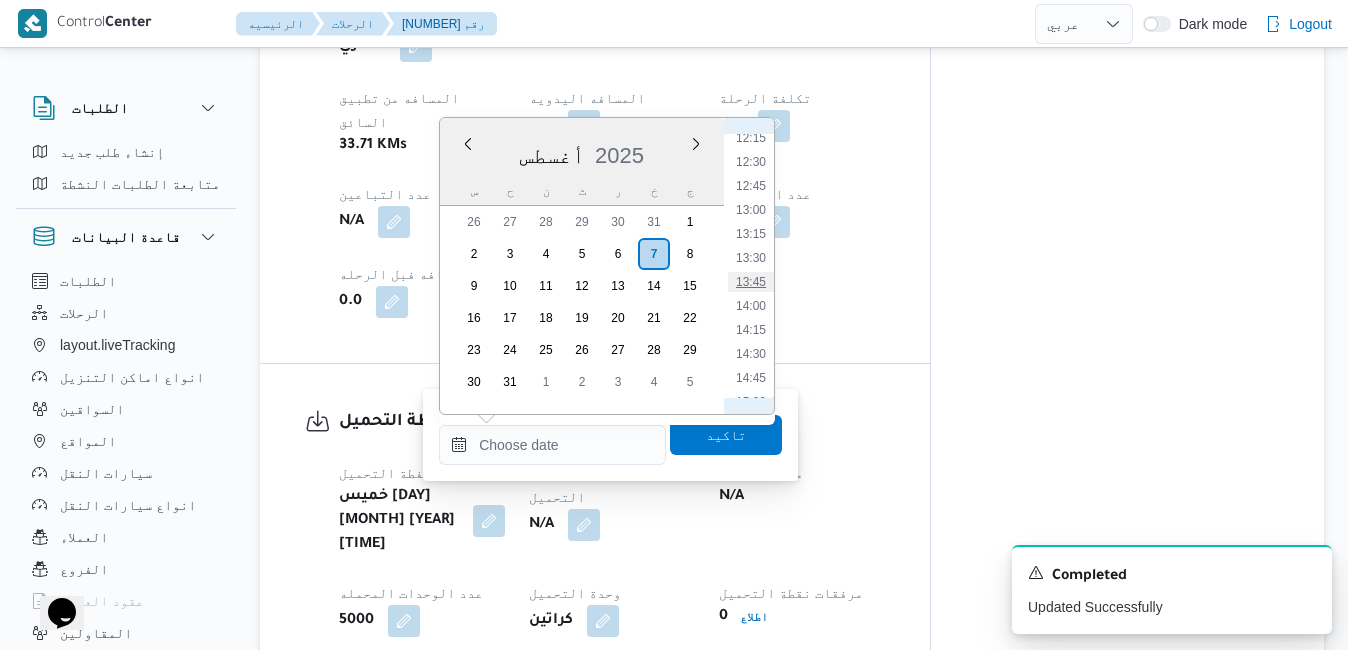 click on "13:45" at bounding box center (751, 282) 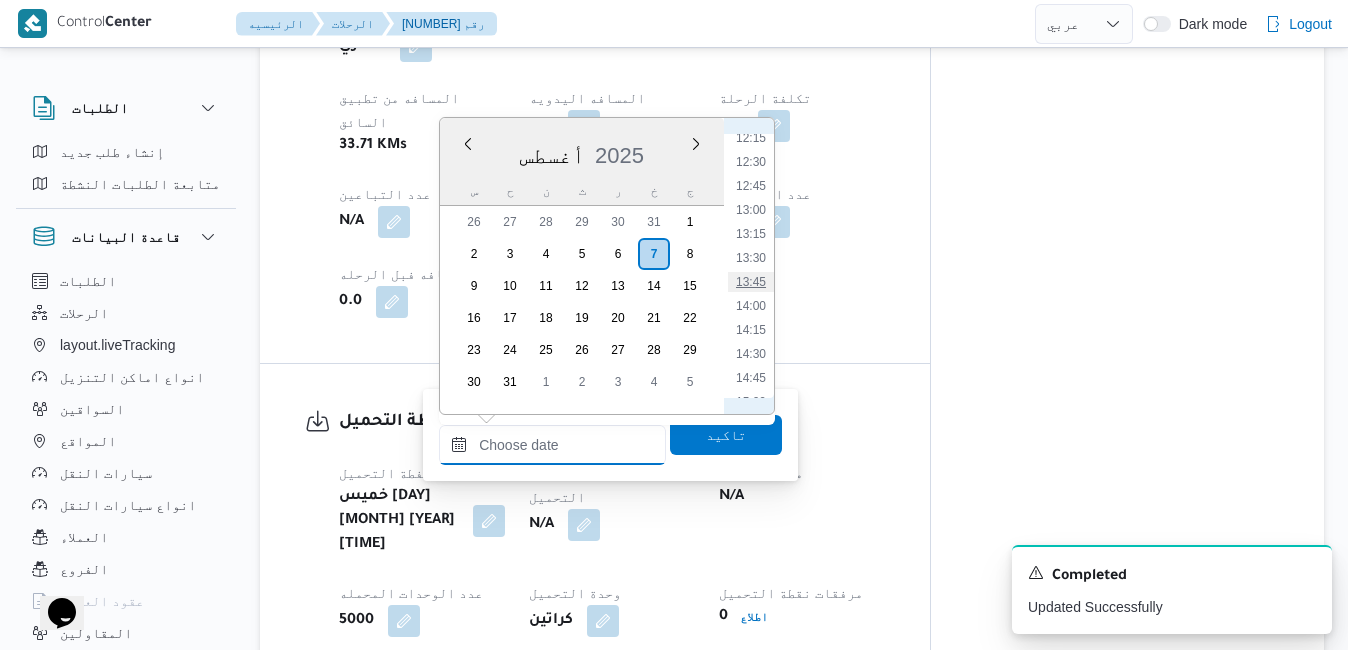 type on "٠٧/٠٨/٢٠٢٥ ١٣:٤٥" 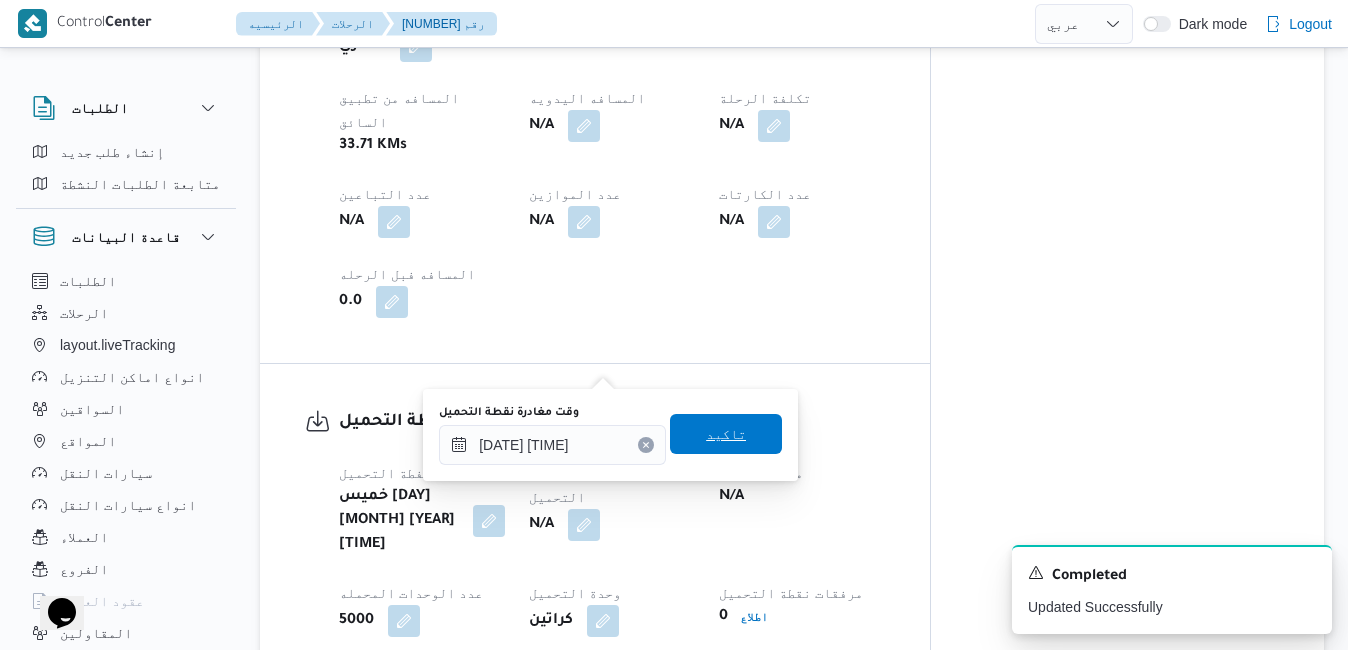click on "تاكيد" at bounding box center [726, 434] 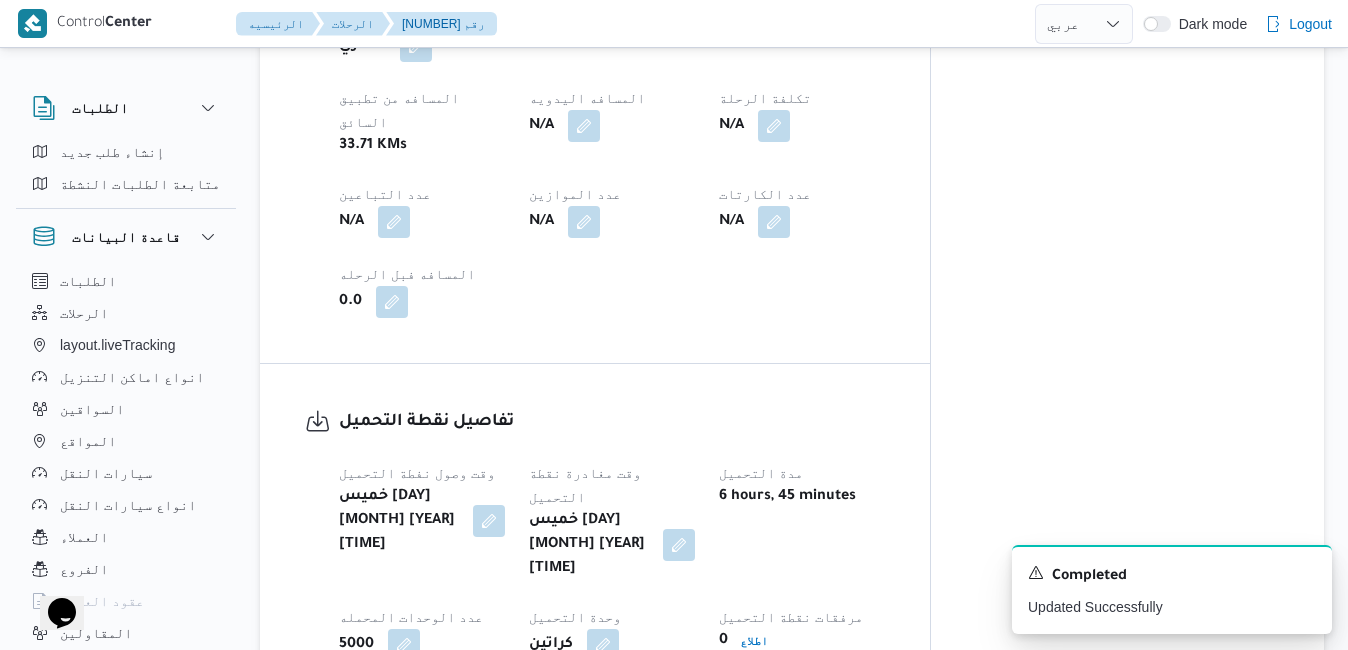 click on "تفاصيل الرحلة العميل Frontdoor الفرع فرونت دور مسطرد نوع الرحله تجزئة تاريخ ووقت التحميل خميس ٧ أغسطس ٢٠٢٥ ٠٧:٠٠ المصدر (سيستم (الادمن نسخة الابلكيشن 3.8.6.production.driver-release (166) مرتجع؟ لا تحديد النطاق الجغرافى Yes انهاء تلقائي Yes تجميع عدد الوحدات No نوع الايجار شهري اسم المشروع frontdoor المسافه بجوجل 29.94 KMs المسافه من تطبيق السائق 33.71 KMs المسافه اليدويه N/A تكلفة الرحلة N/A عدد التباعين N/A عدد الموازين N/A عدد الكارتات N/A المسافه فبل الرحله 0.0" at bounding box center (595, -48) 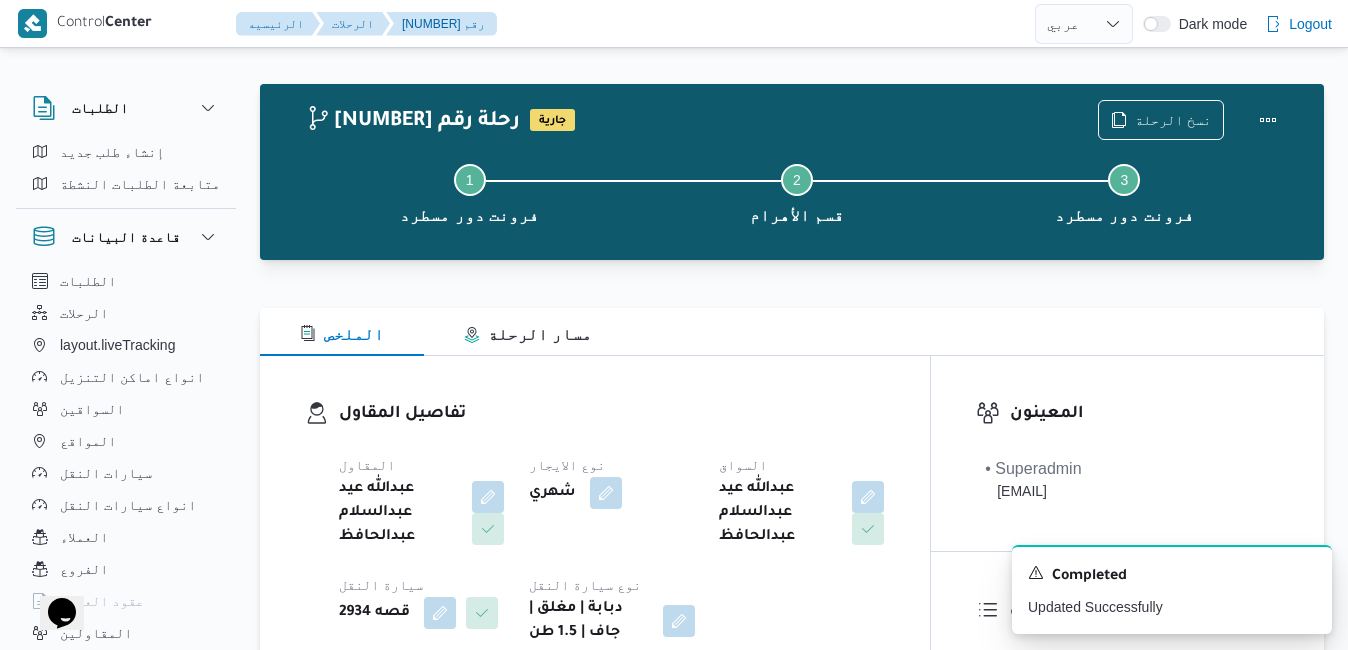 scroll, scrollTop: 0, scrollLeft: 0, axis: both 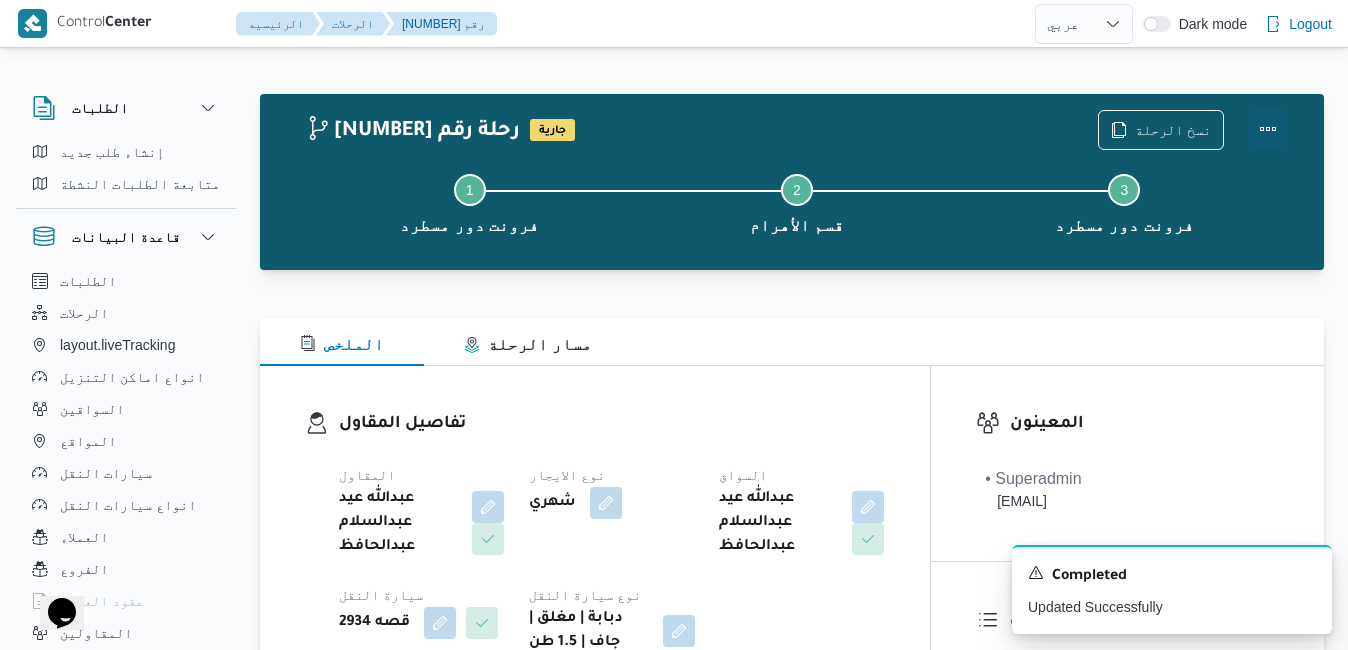 click at bounding box center [1268, 129] 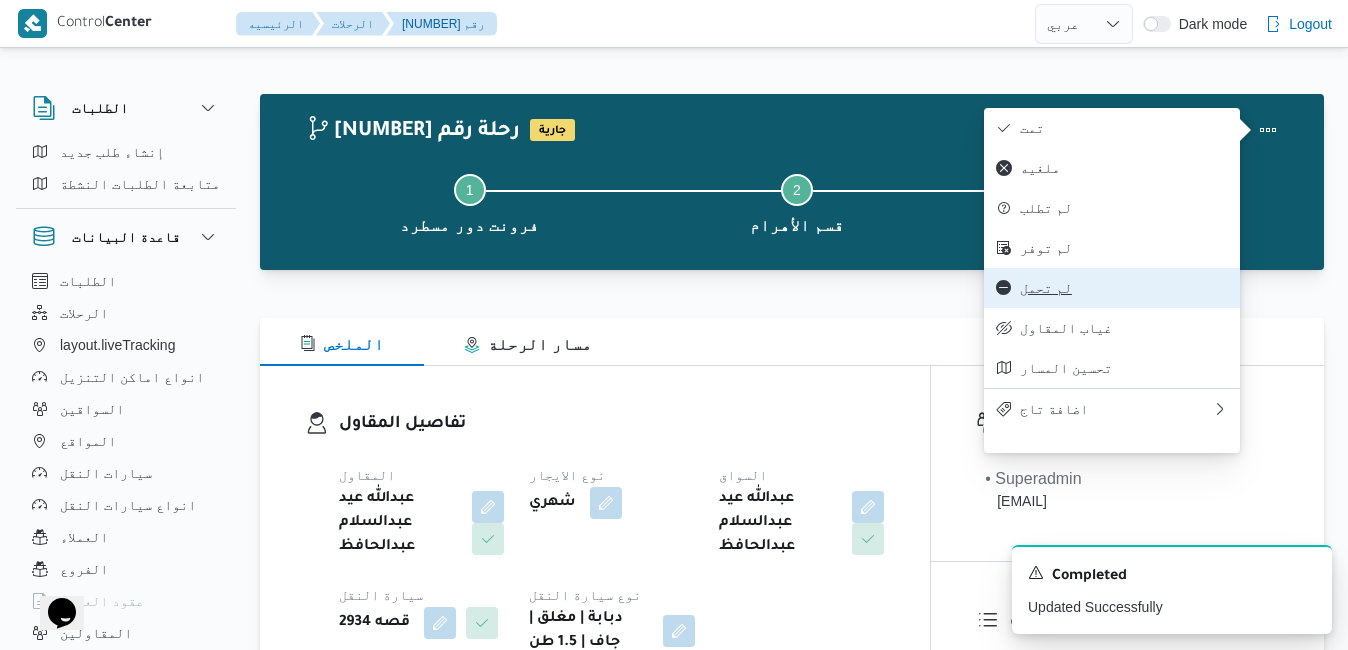 click on "لم تحمل" at bounding box center (1124, 288) 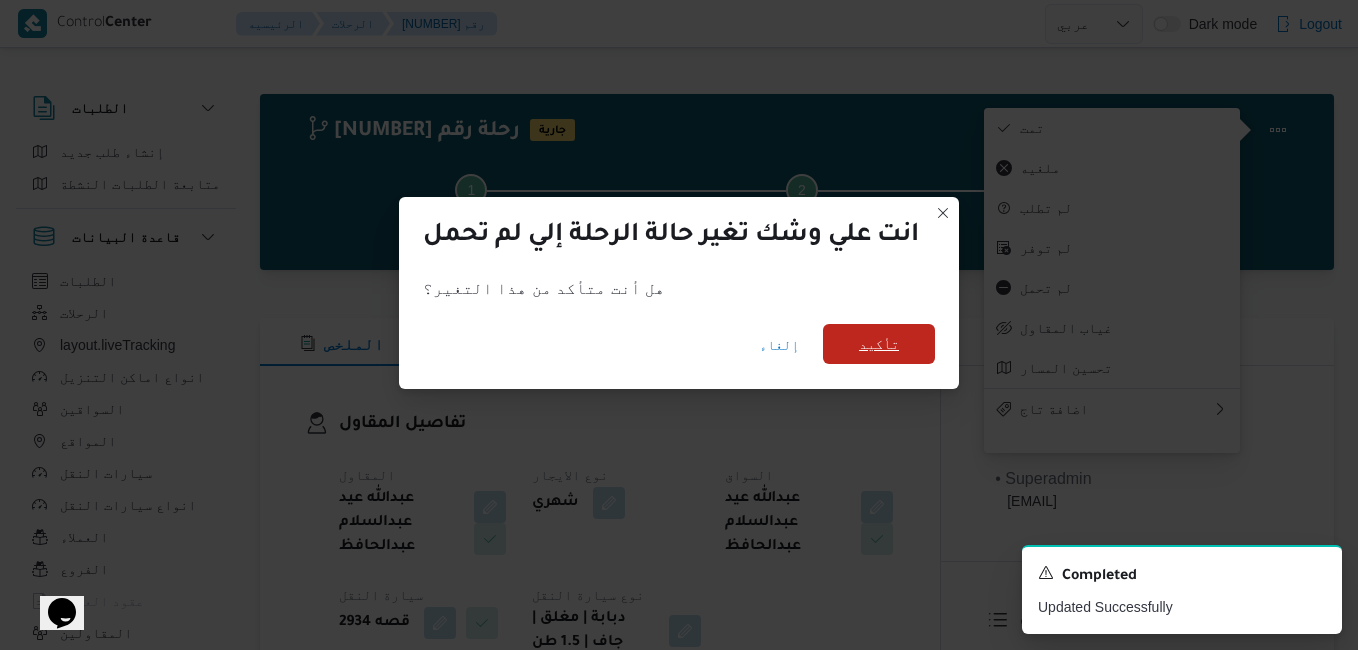 click on "تأكيد" at bounding box center [879, 344] 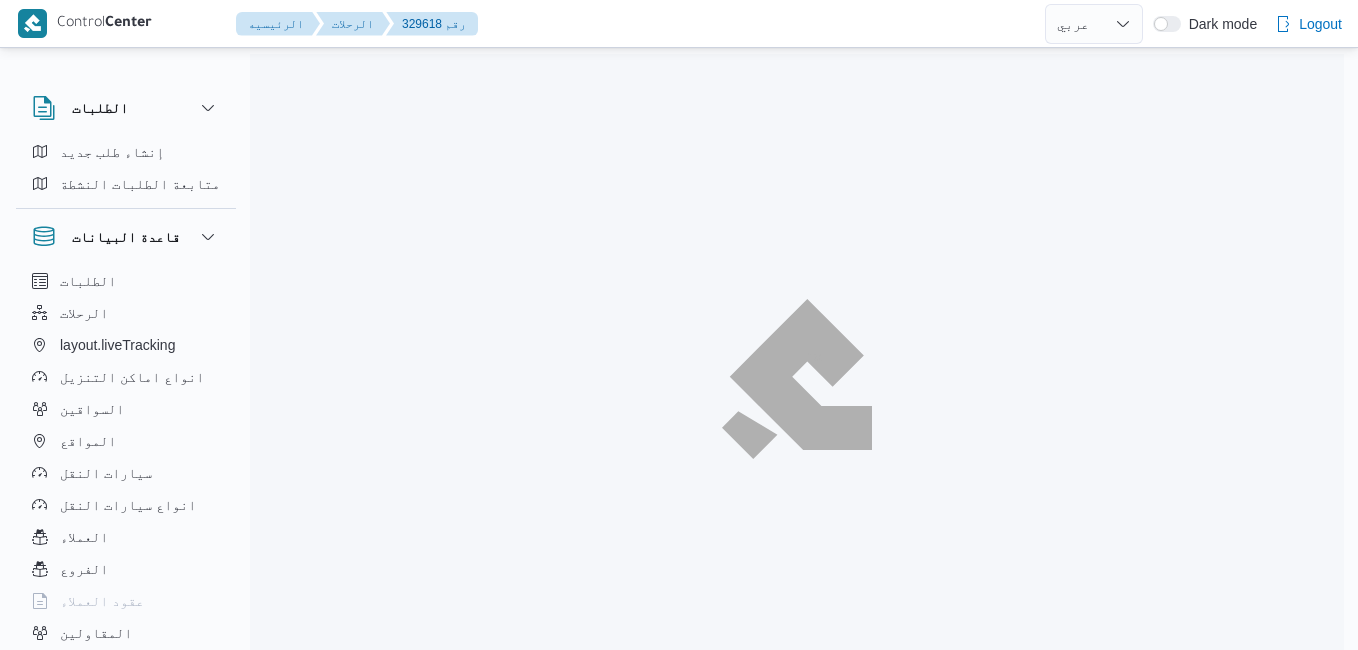 select on "ar" 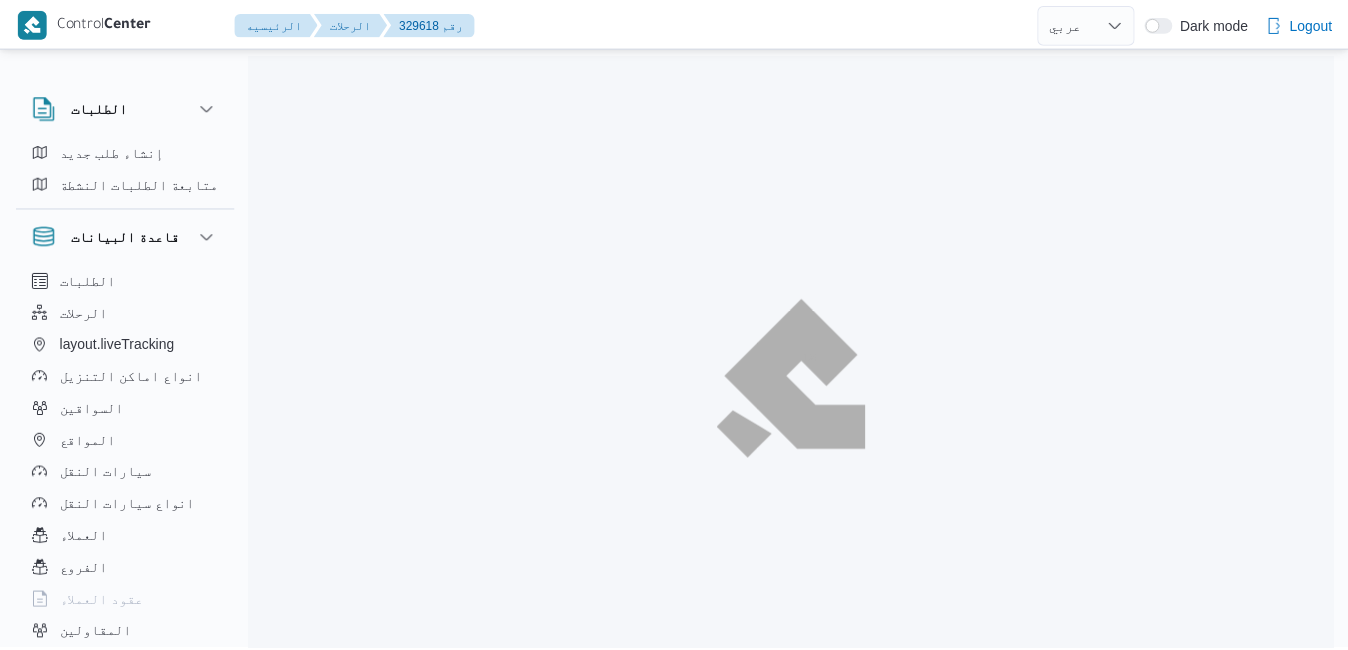 scroll, scrollTop: 0, scrollLeft: 0, axis: both 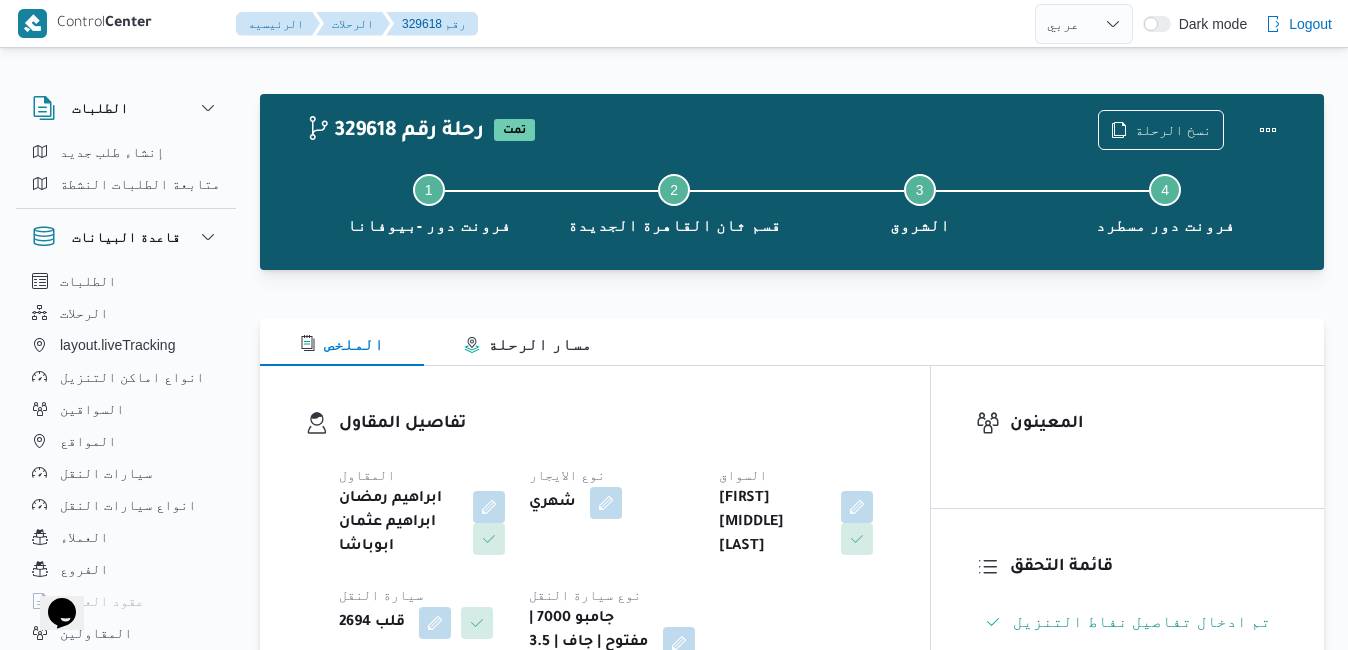 click on "الملخص مسار الرحلة" at bounding box center (792, 342) 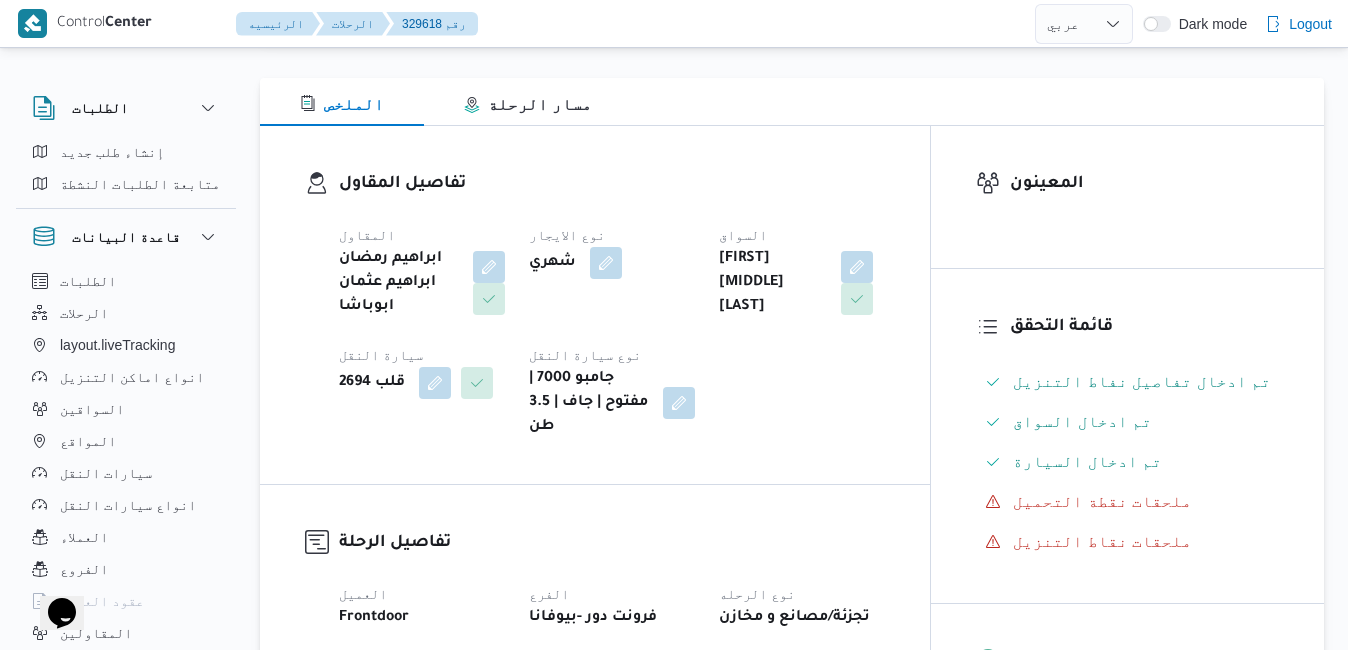 scroll, scrollTop: 200, scrollLeft: 0, axis: vertical 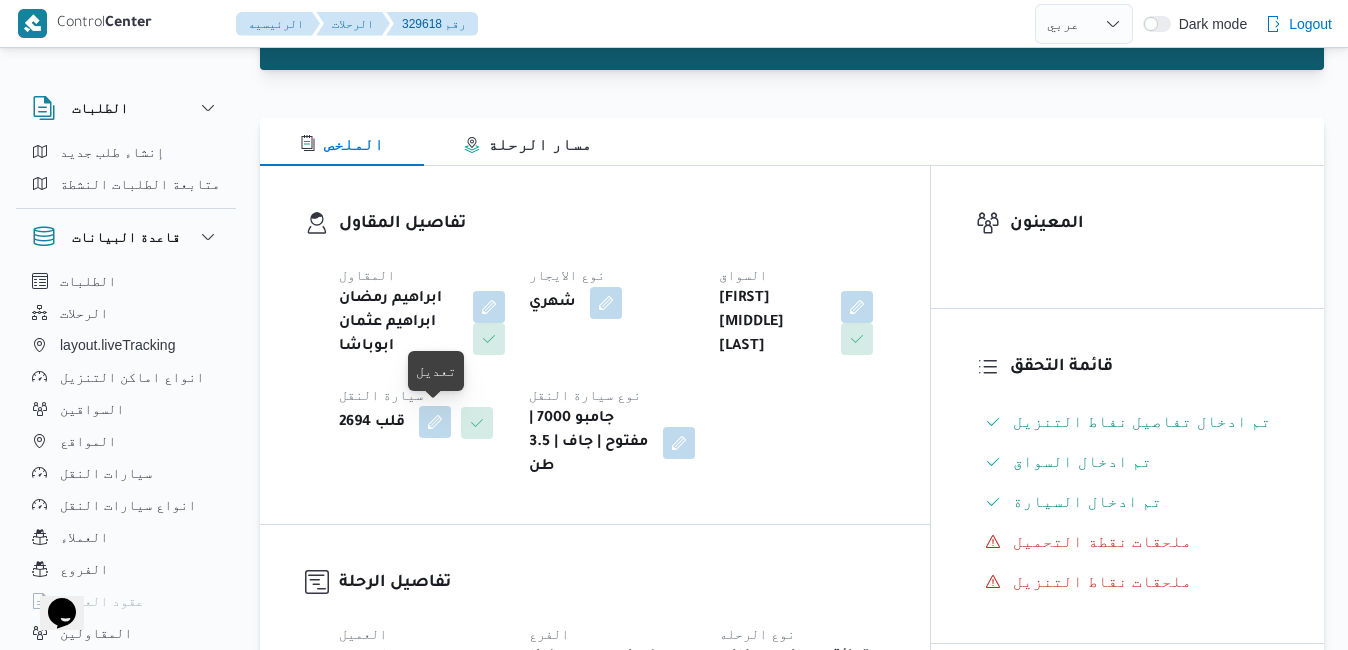 click at bounding box center (435, 422) 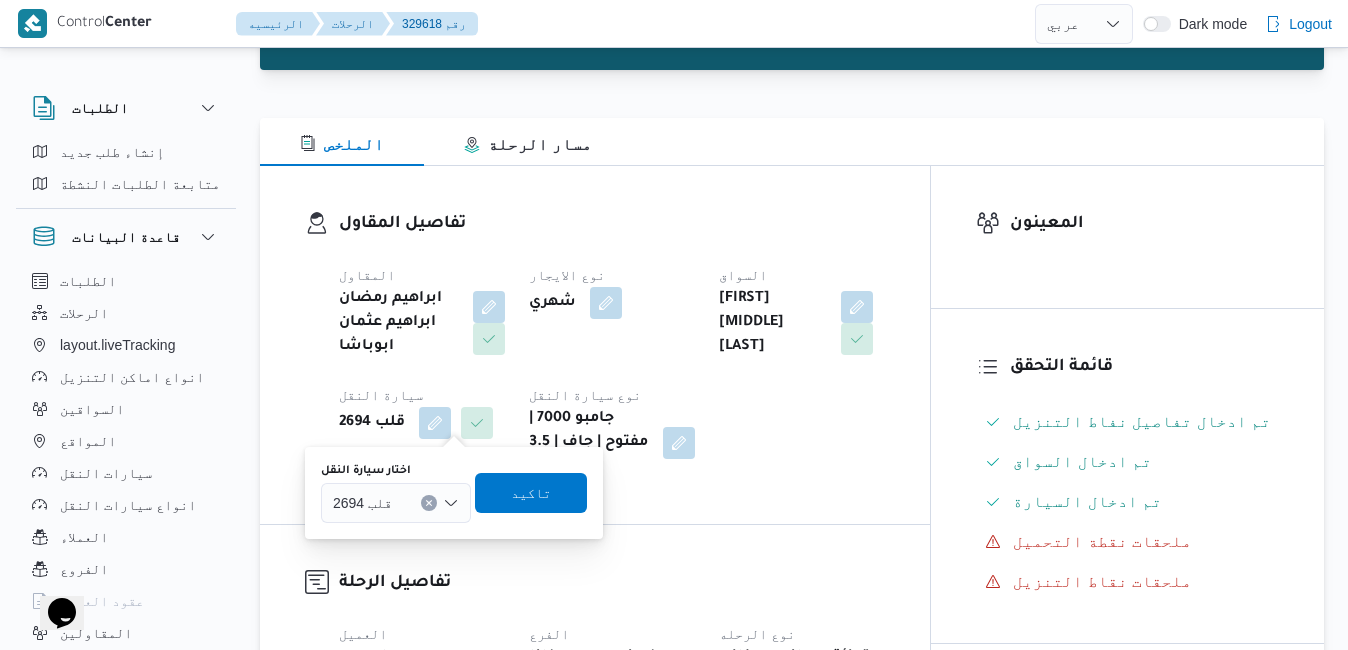 click on "قلب 2694" at bounding box center [362, 502] 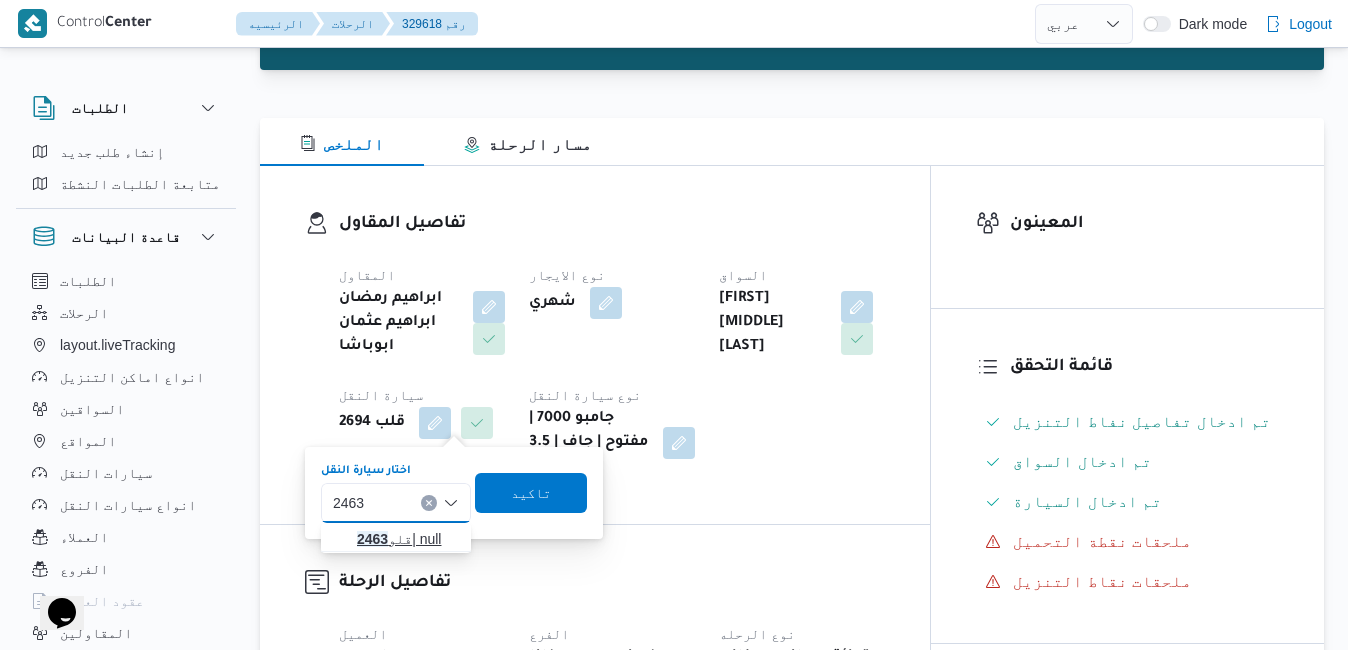 type on "2463" 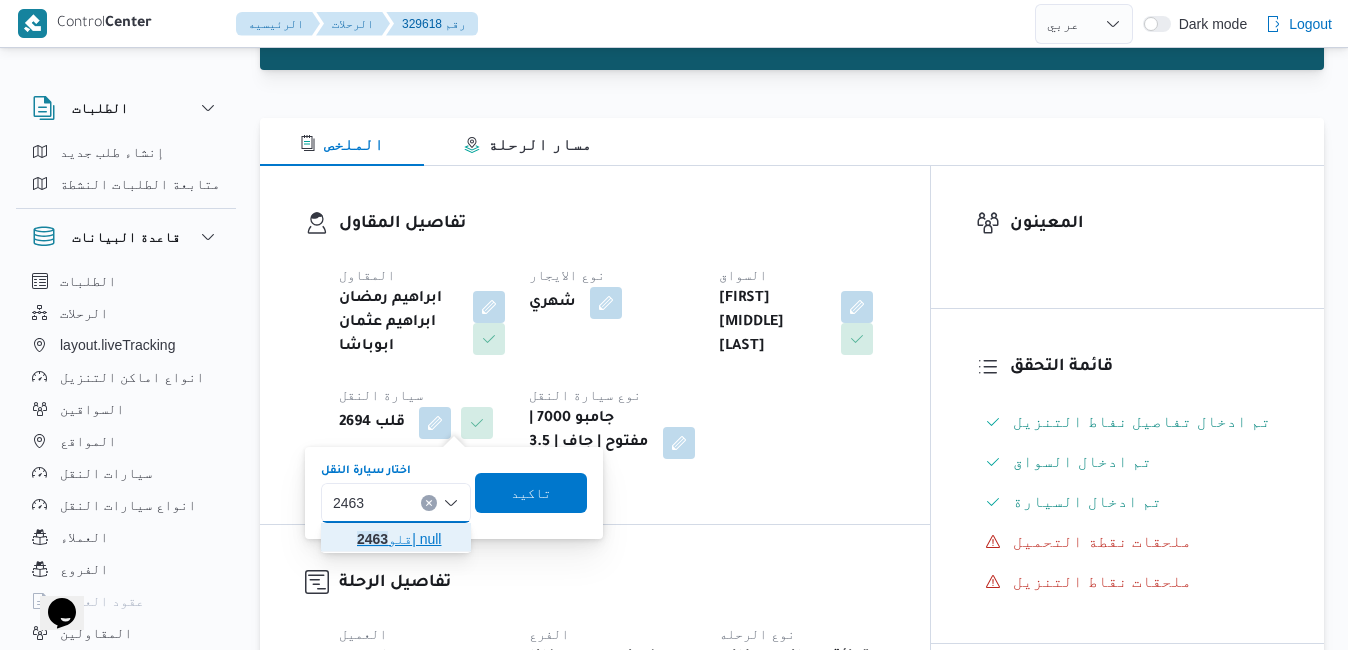 click on "قلو 2463  | null" at bounding box center [408, 539] 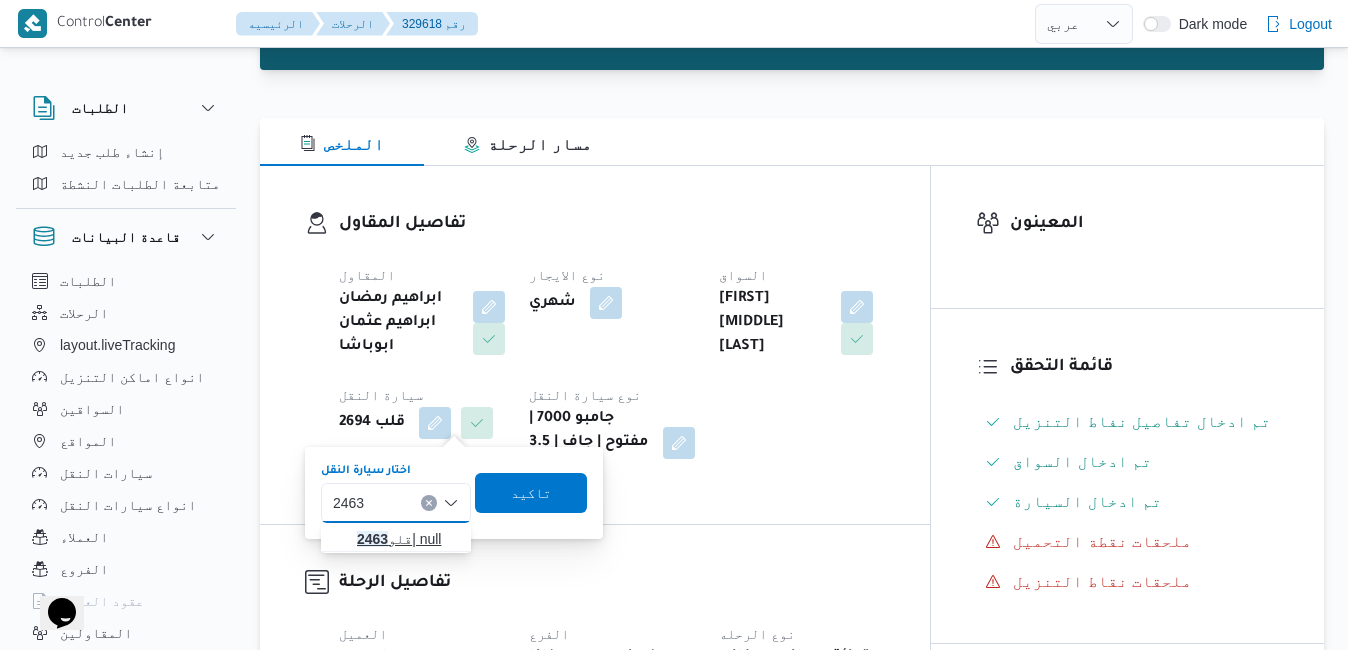 type 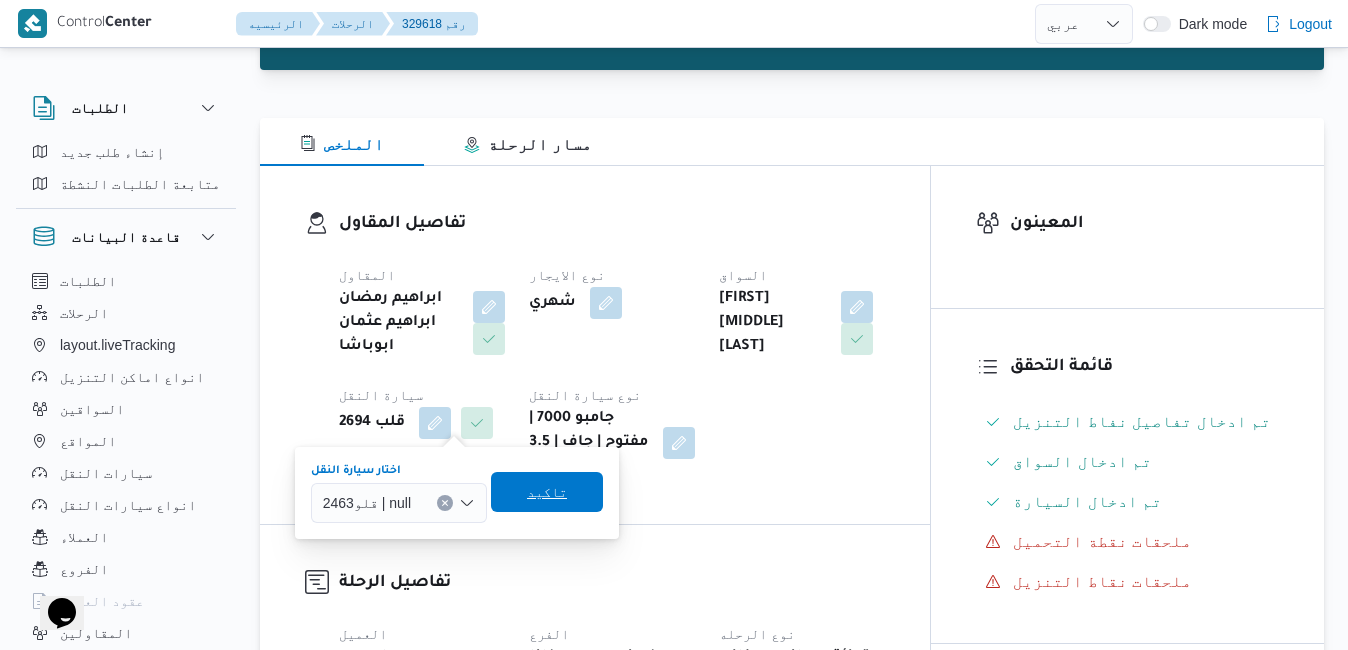 click on "تاكيد" at bounding box center [547, 492] 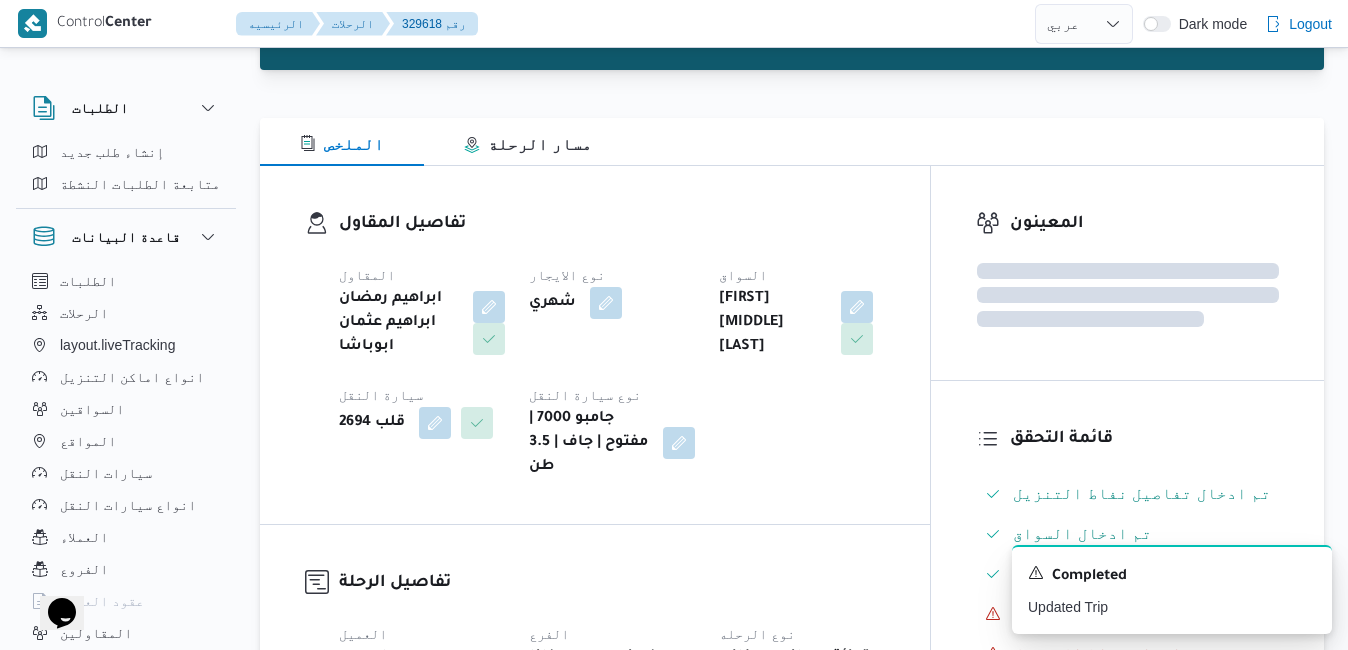 click on "تفاصيل المقاول المقاول ابراهيم رمضان ابراهيم عثمان ابوباشا نوع الايجار شهري السواق ياسين عبدالعظيم محمد ابراهيم سيارة النقل قلب 2694 نوع سيارة النقل جامبو 7000 | مفتوح | جاف | 3.5 طن" at bounding box center (612, 345) 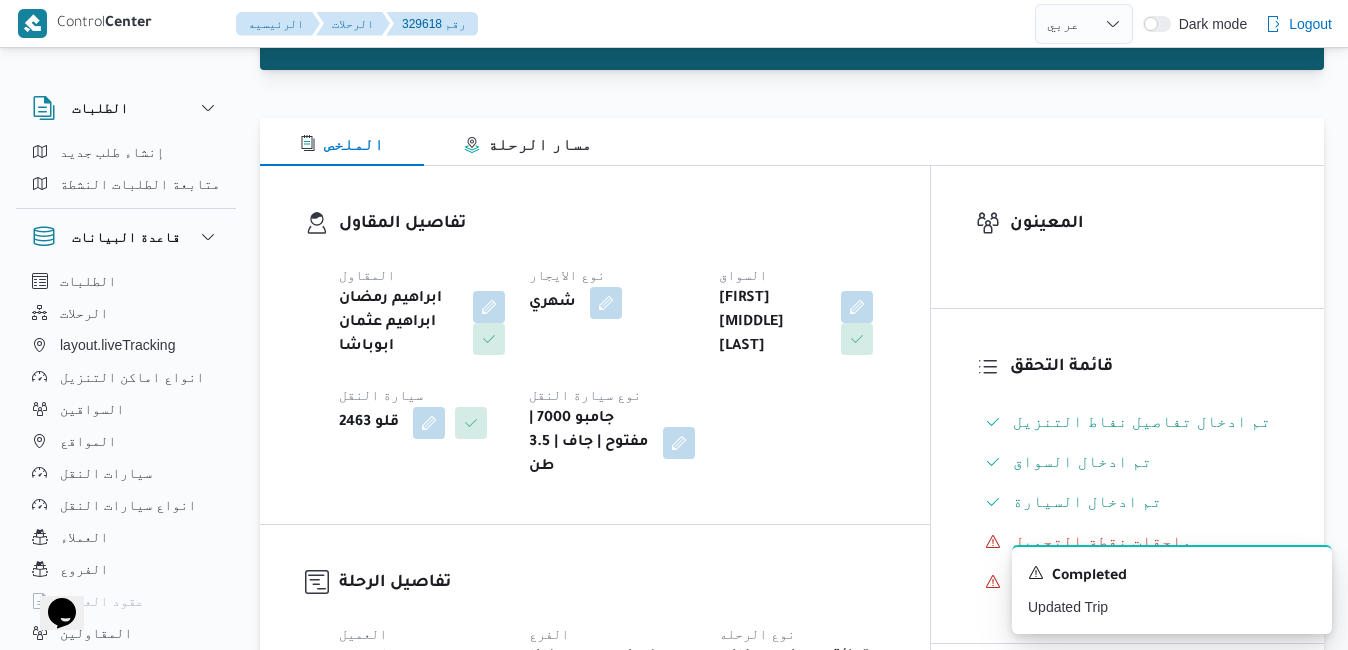 click on "الملخص مسار الرحلة" at bounding box center (792, 142) 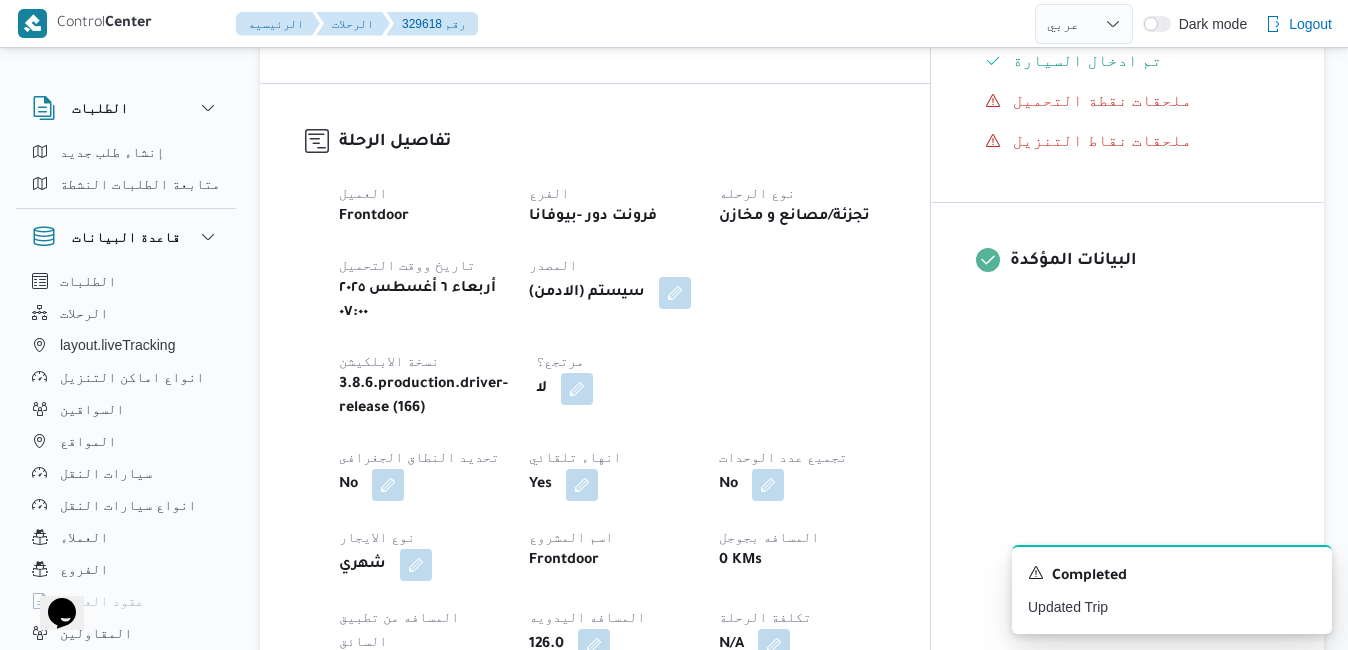 scroll, scrollTop: 640, scrollLeft: 0, axis: vertical 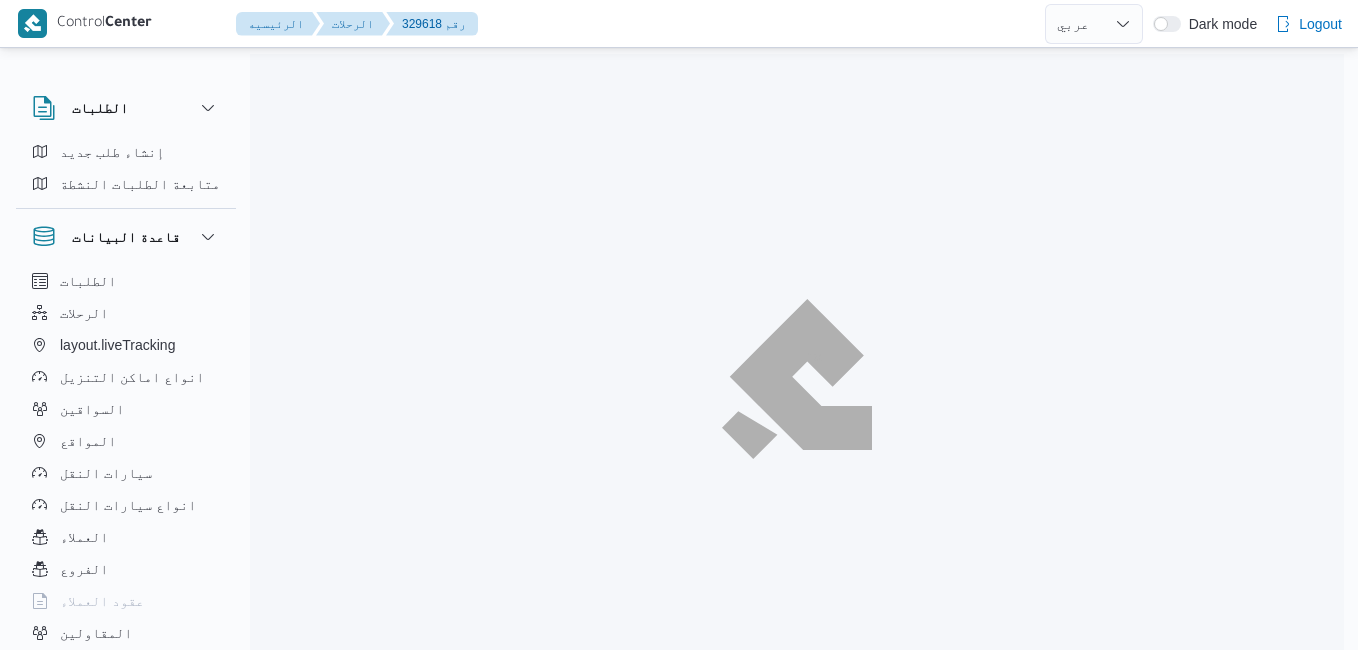 select on "ar" 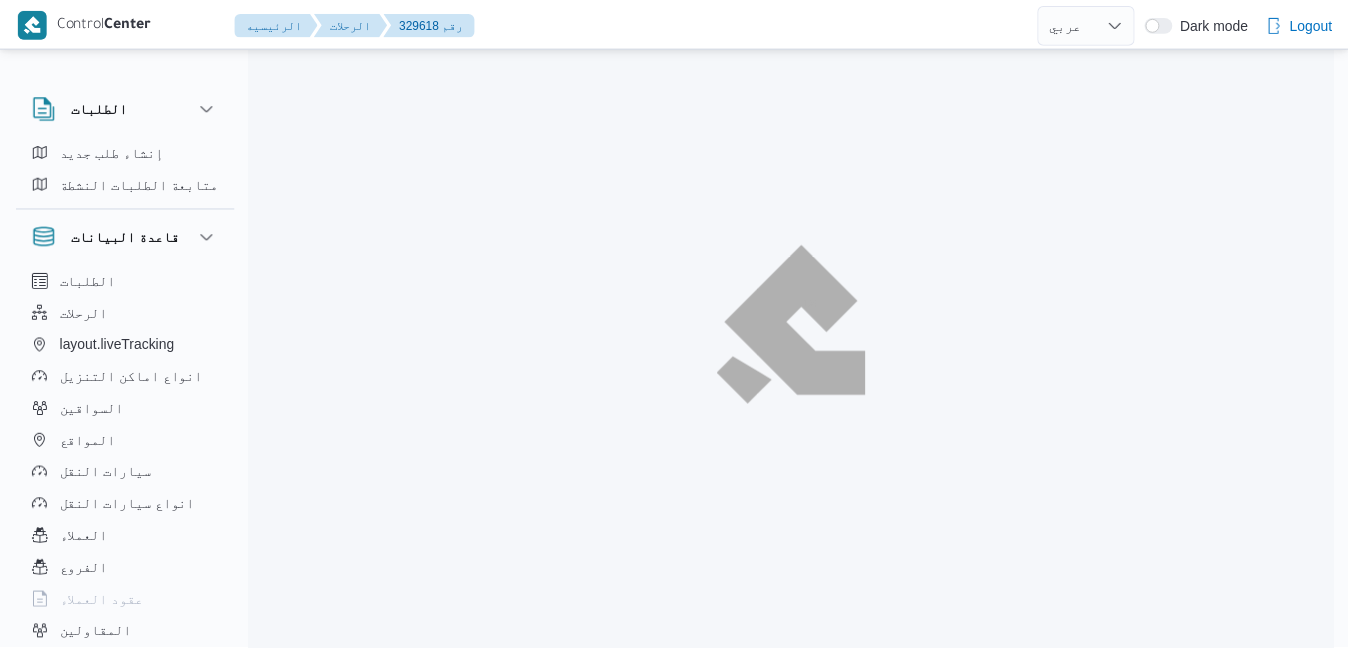 scroll, scrollTop: 54, scrollLeft: 0, axis: vertical 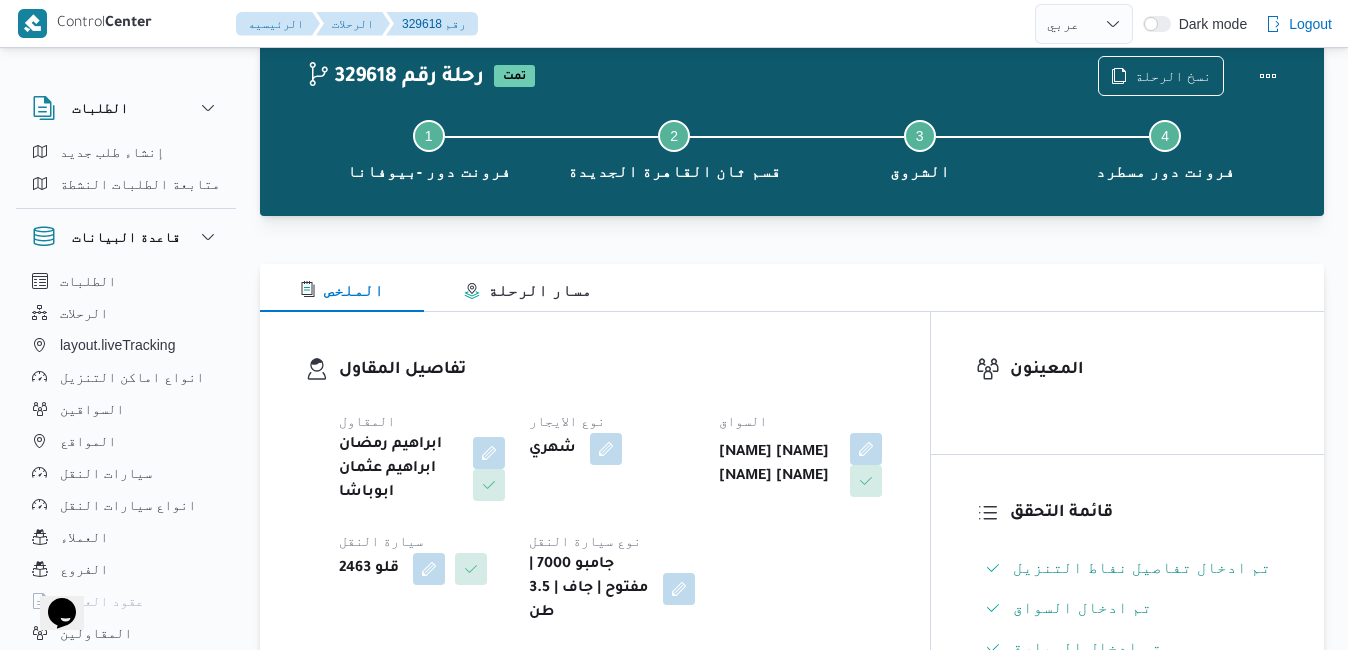 click on "تفاصيل المقاول المقاول [NAME] [NAME] [NAME] [NAME] نوع الايجار شهري السواق [NAME] [NAME] [NAME] [NAME] سيارة النقل قلو 2463 نوع سيارة النقل جامبو 7000 | مفتوح | جاف | 3.5 طن" at bounding box center [595, 491] 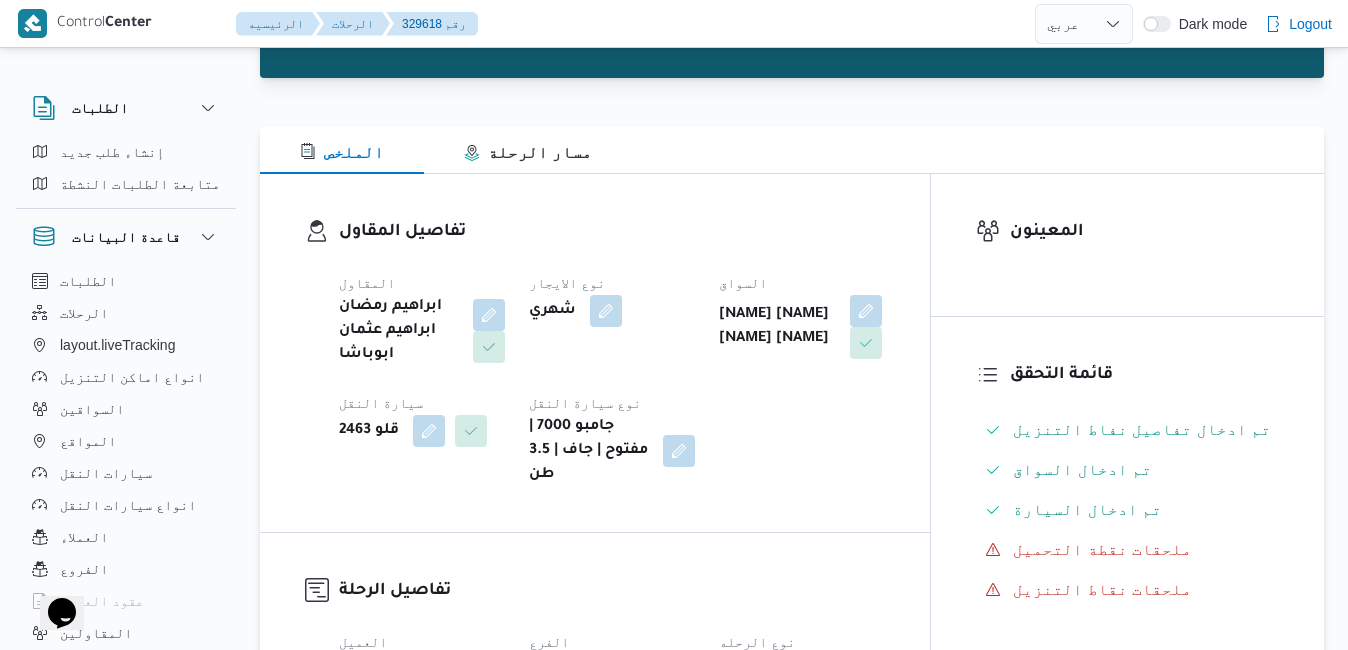 scroll, scrollTop: 0, scrollLeft: 0, axis: both 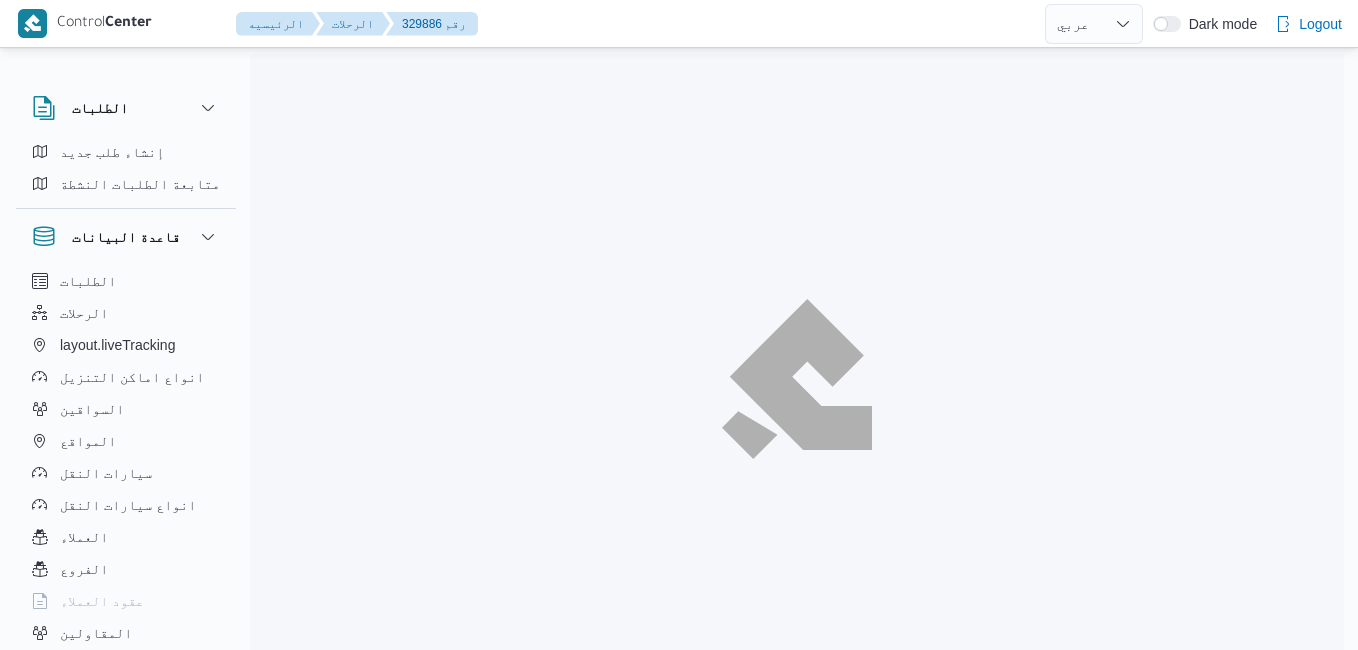 select on "ar" 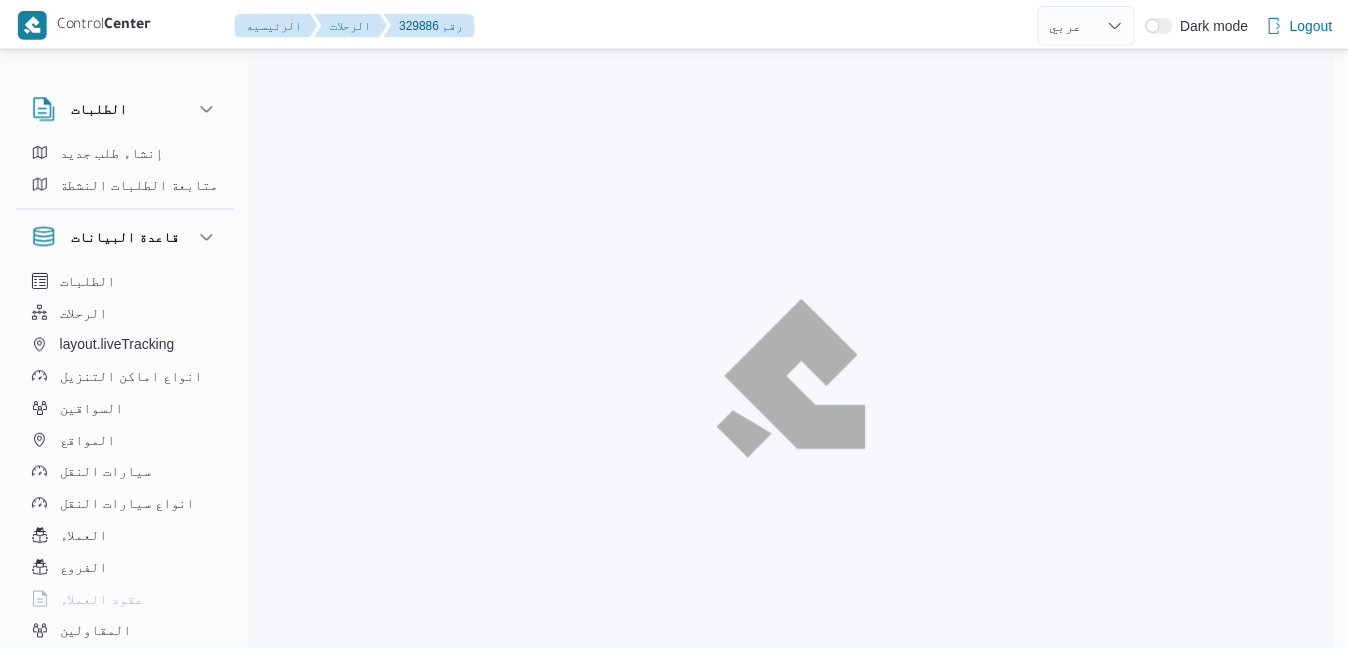 scroll, scrollTop: 0, scrollLeft: 0, axis: both 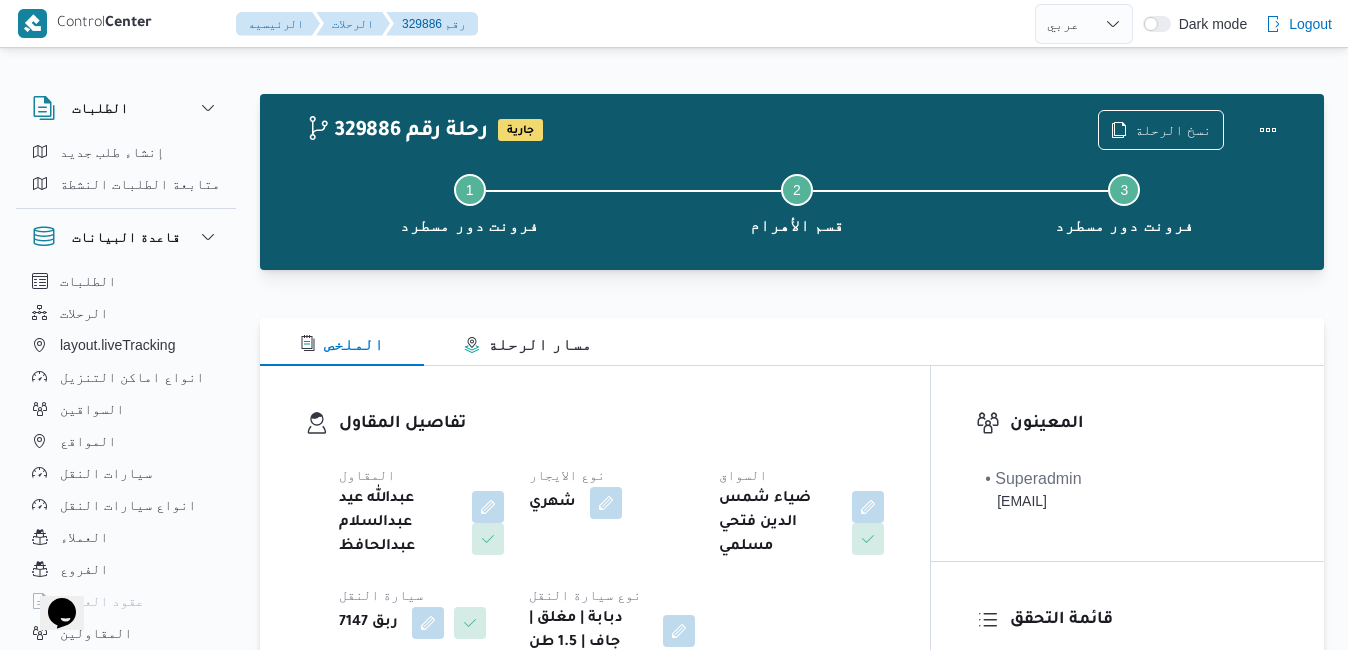 click on "تفاصيل المقاول المقاول عبدالله عيد عبدالسلام عبدالحافظ نوع الايجار شهري السواق ضياء شمس الدين فتحي مسلمي سيارة النقل ربق 7147 نوع سيارة النقل دبابة | مغلق | جاف | 1.5 طن" at bounding box center [595, 533] 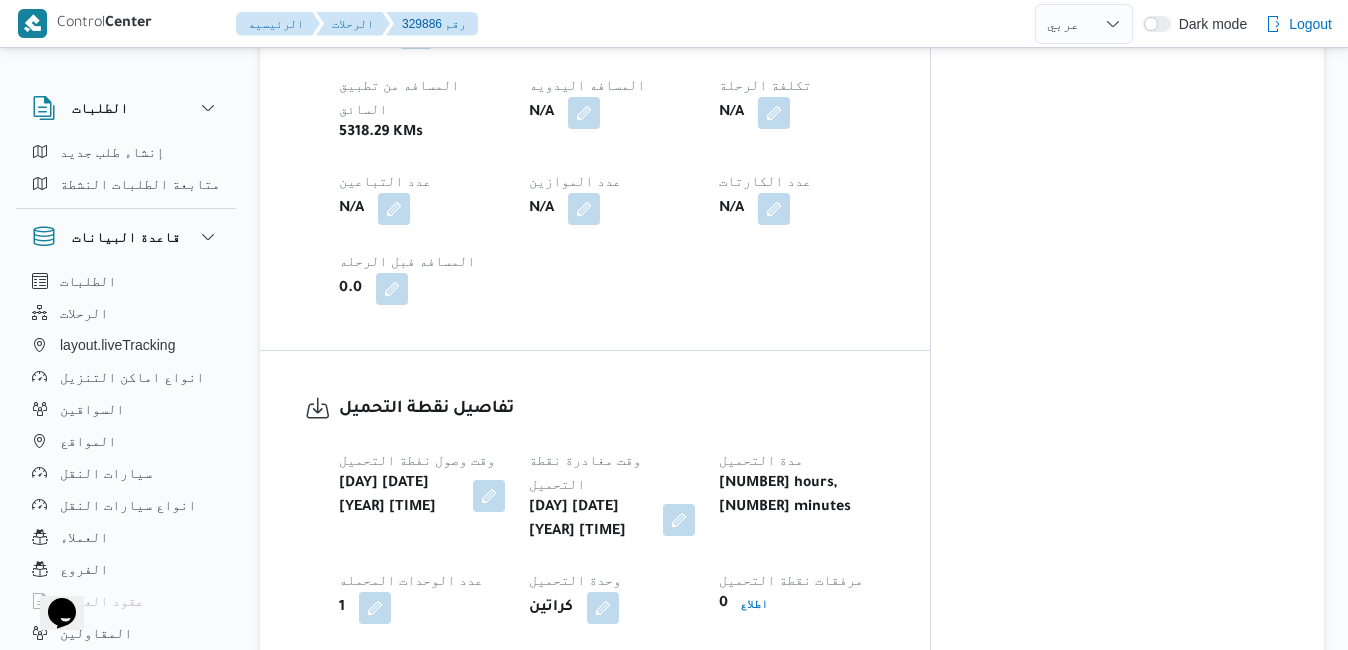 scroll, scrollTop: 1240, scrollLeft: 0, axis: vertical 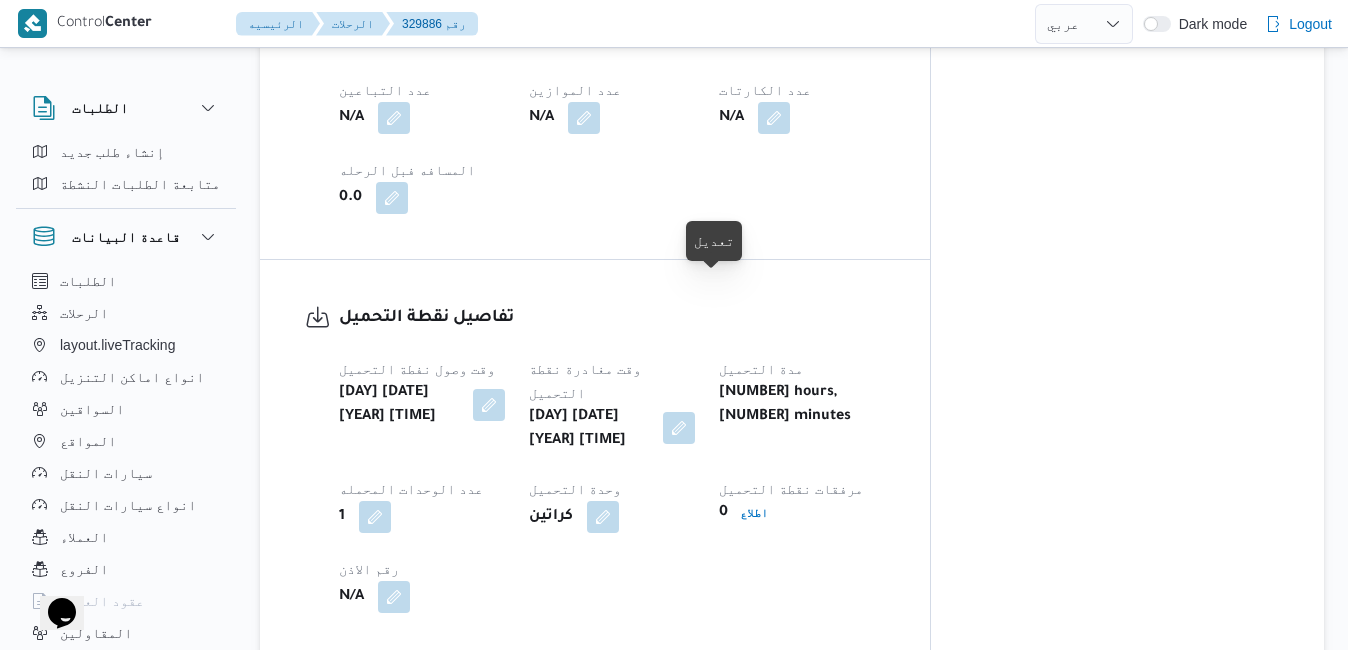 click at bounding box center [679, 428] 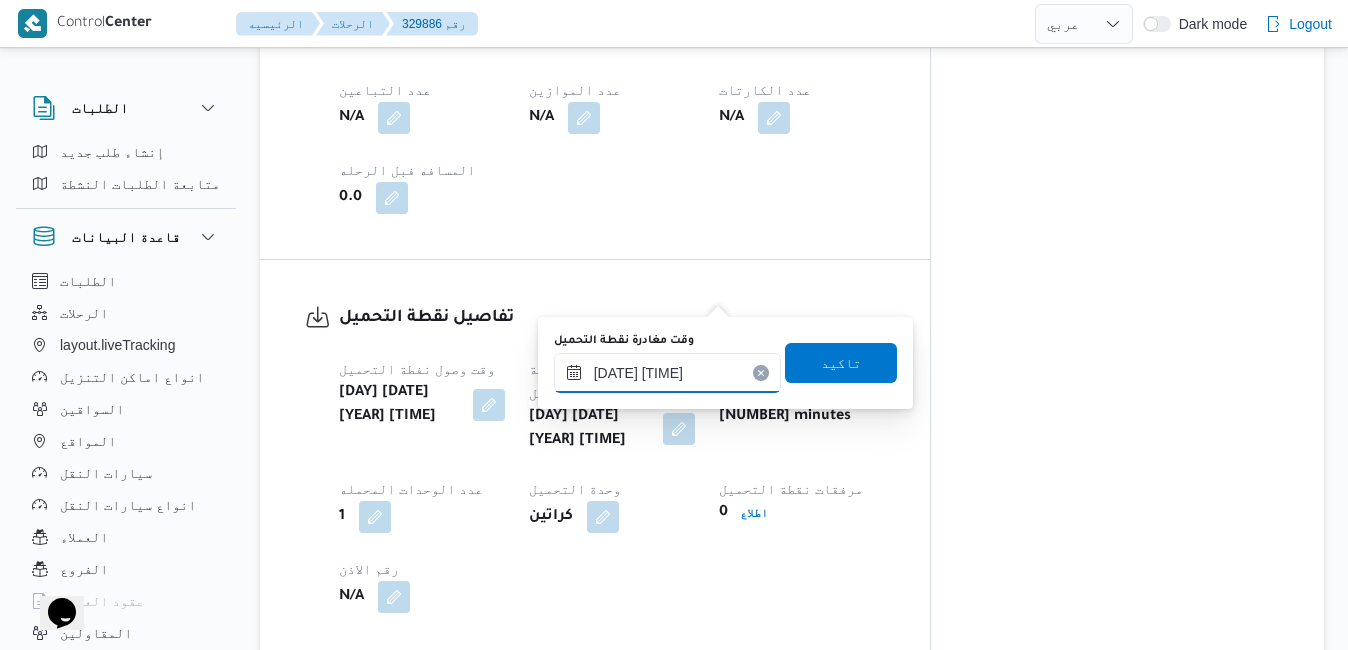 click on "٠٧/٠٨/٢٠٢٥ ١٤:٠٨" at bounding box center [667, 373] 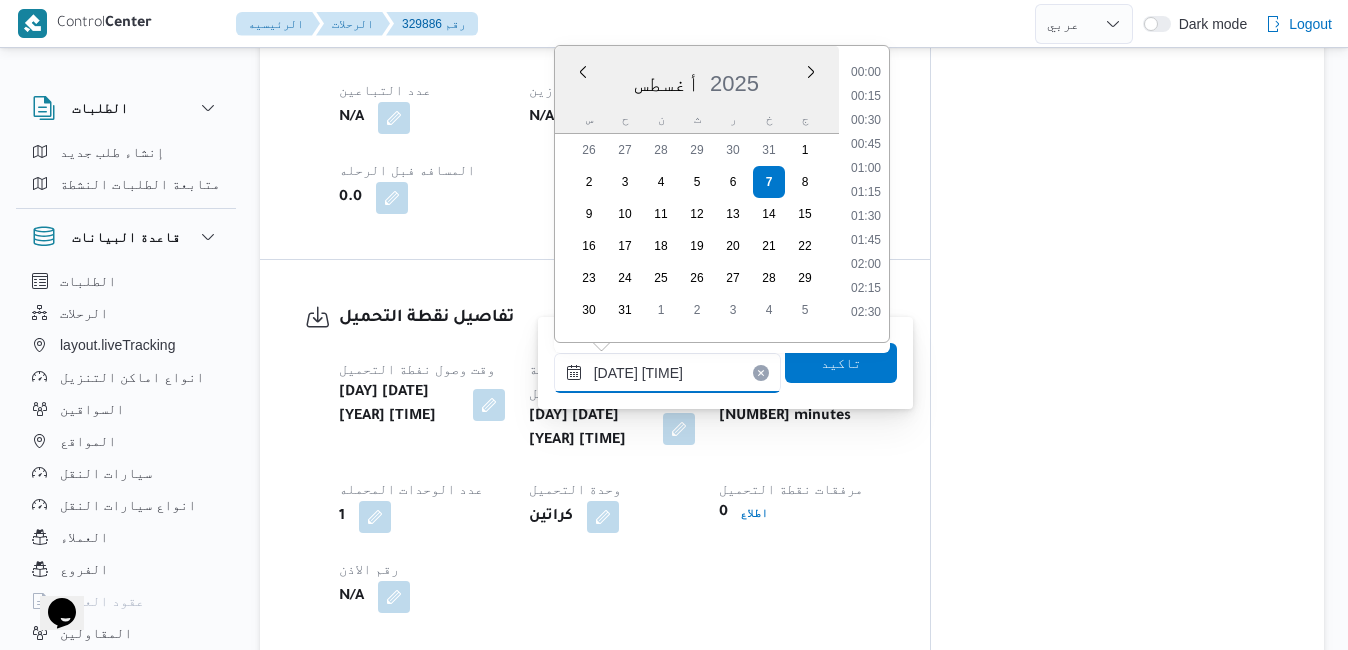 scroll, scrollTop: 1206, scrollLeft: 0, axis: vertical 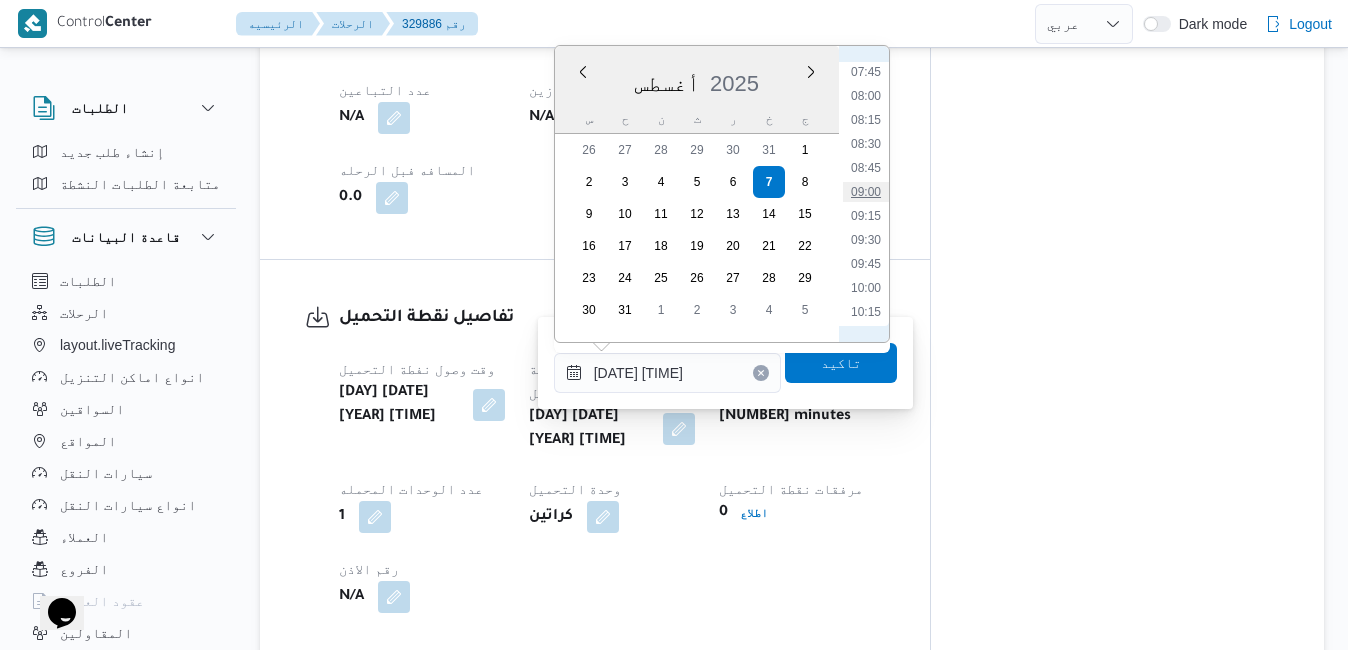 click on "09:00" at bounding box center (866, 192) 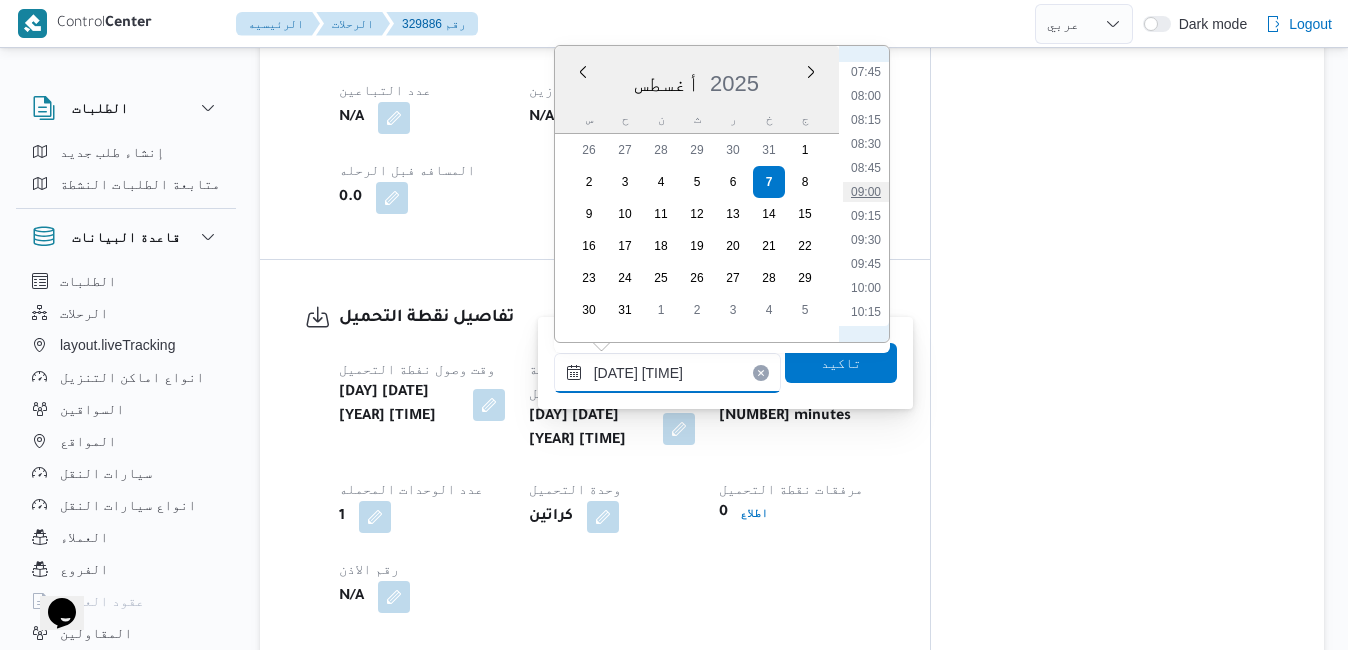 type on "٠٧/٠٨/٢٠٢٥ ٠٩:٠٠" 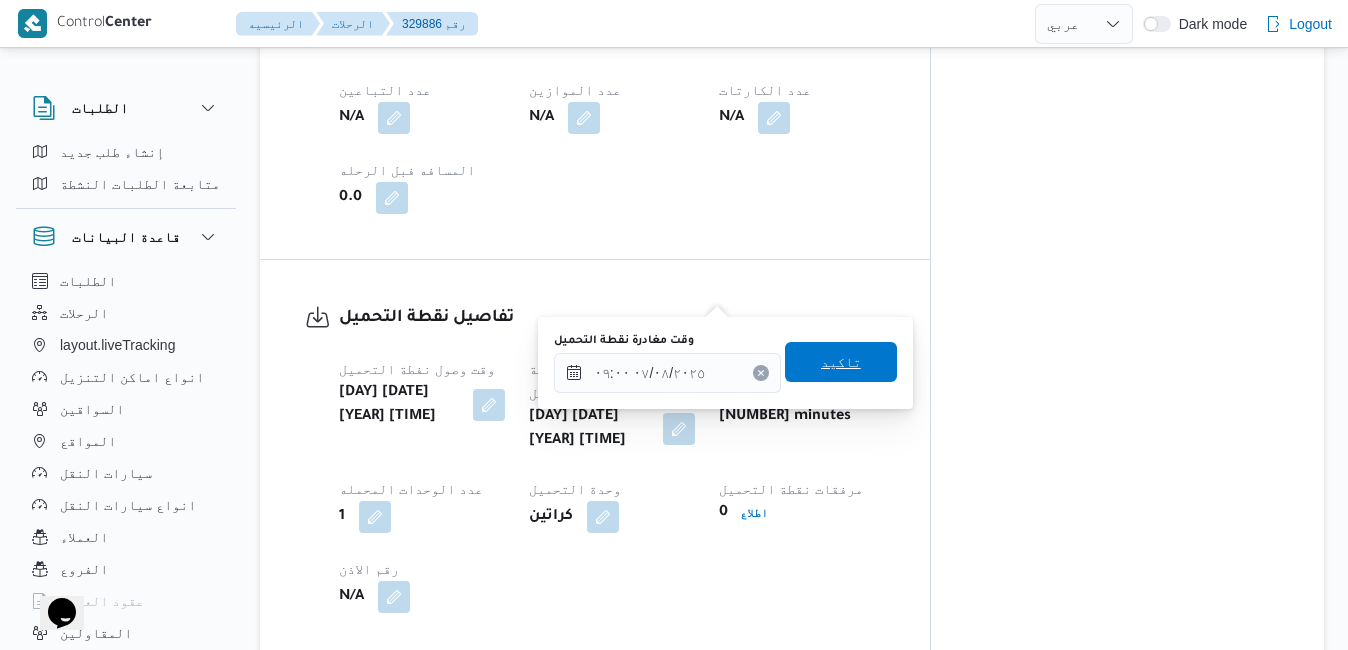 click on "تاكيد" at bounding box center (841, 362) 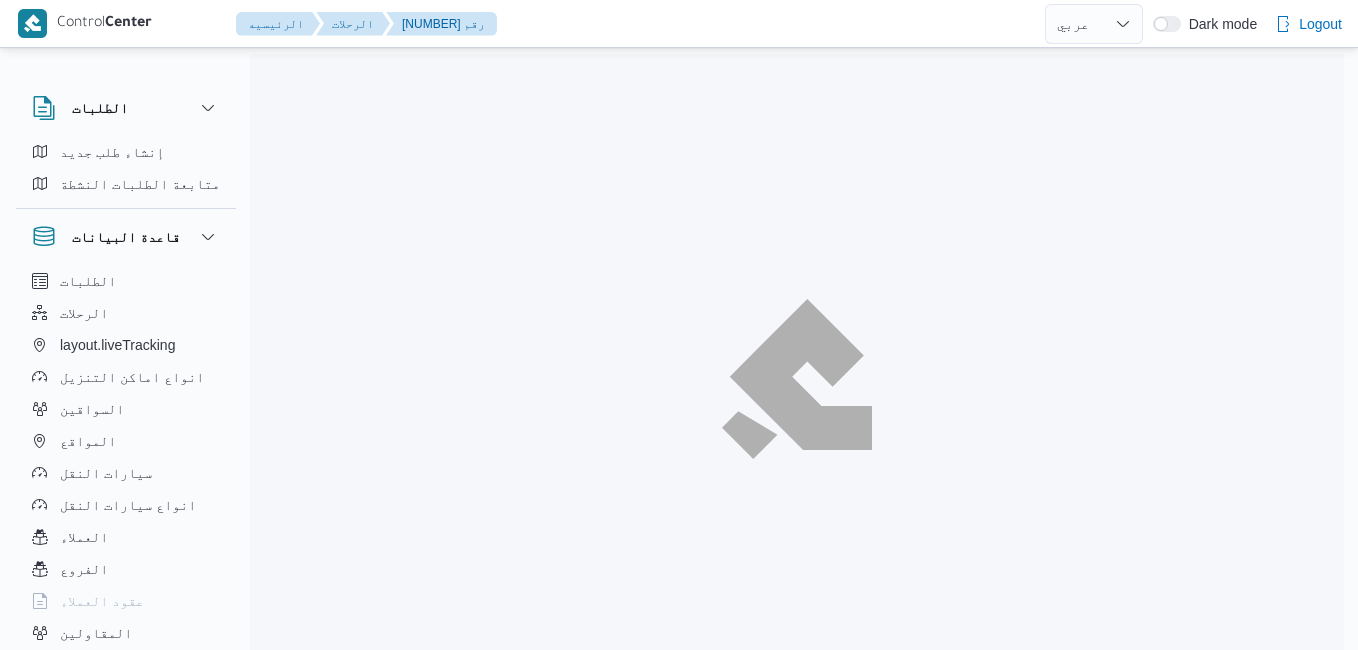 select on "ar" 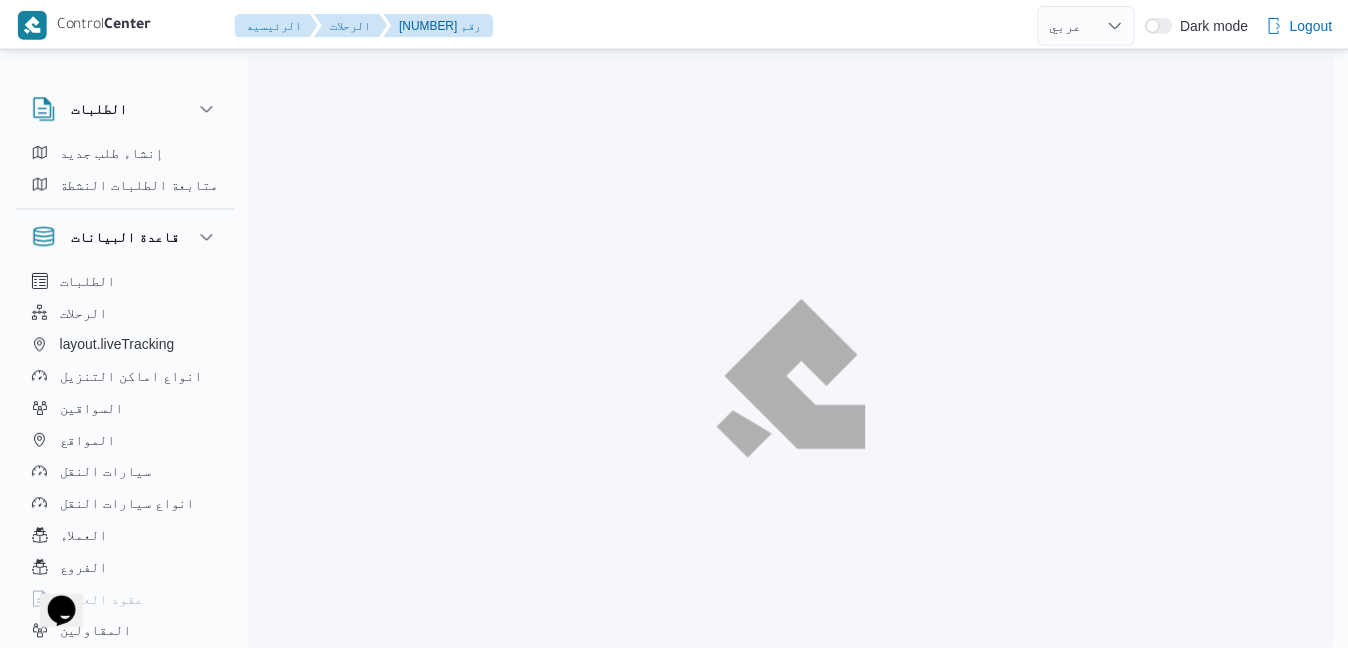 scroll, scrollTop: 0, scrollLeft: 0, axis: both 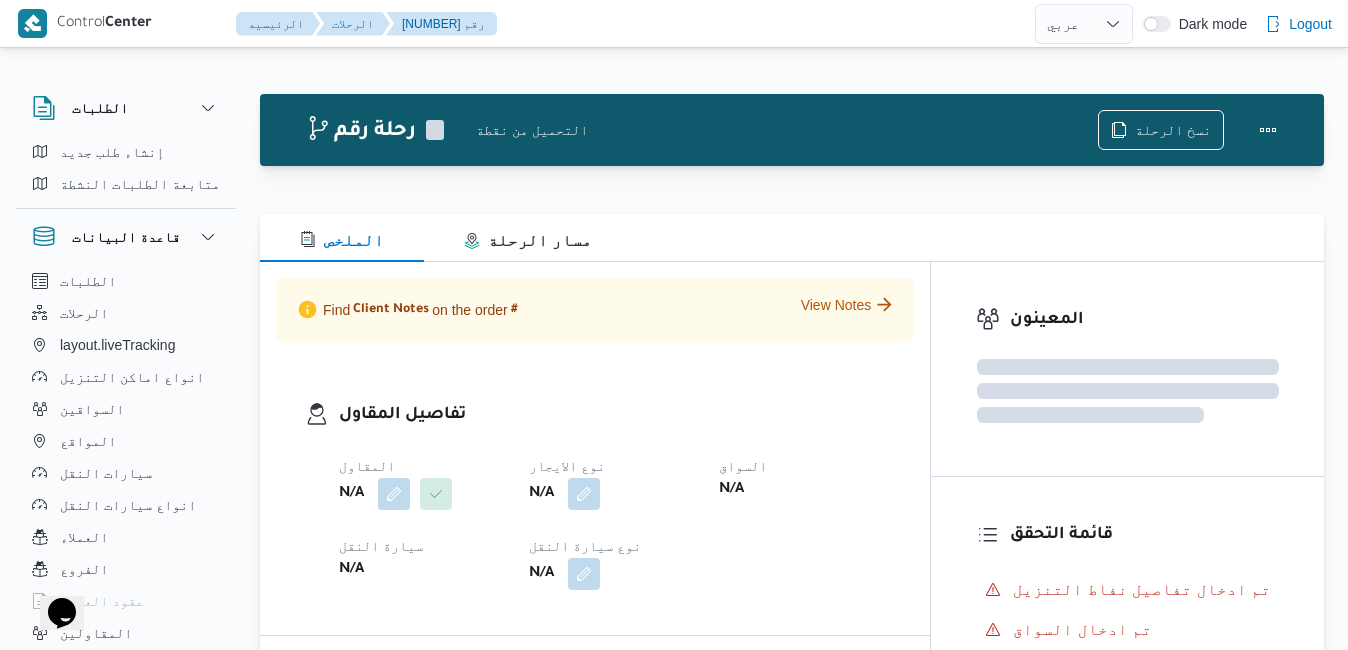 click on "تفاصيل المقاول المقاول N/A نوع الايجار N/A السواق N/A سيارة النقل N/A نوع سيارة النقل N/A" at bounding box center (595, 496) 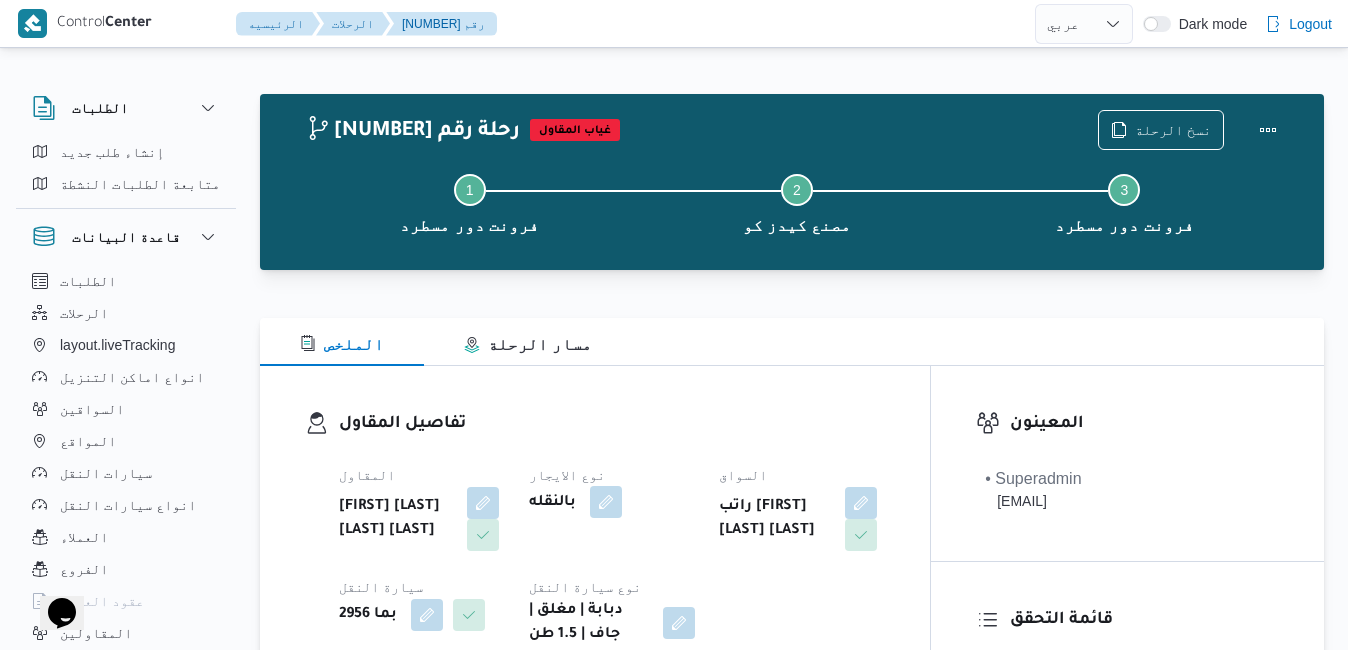 click at bounding box center (606, 502) 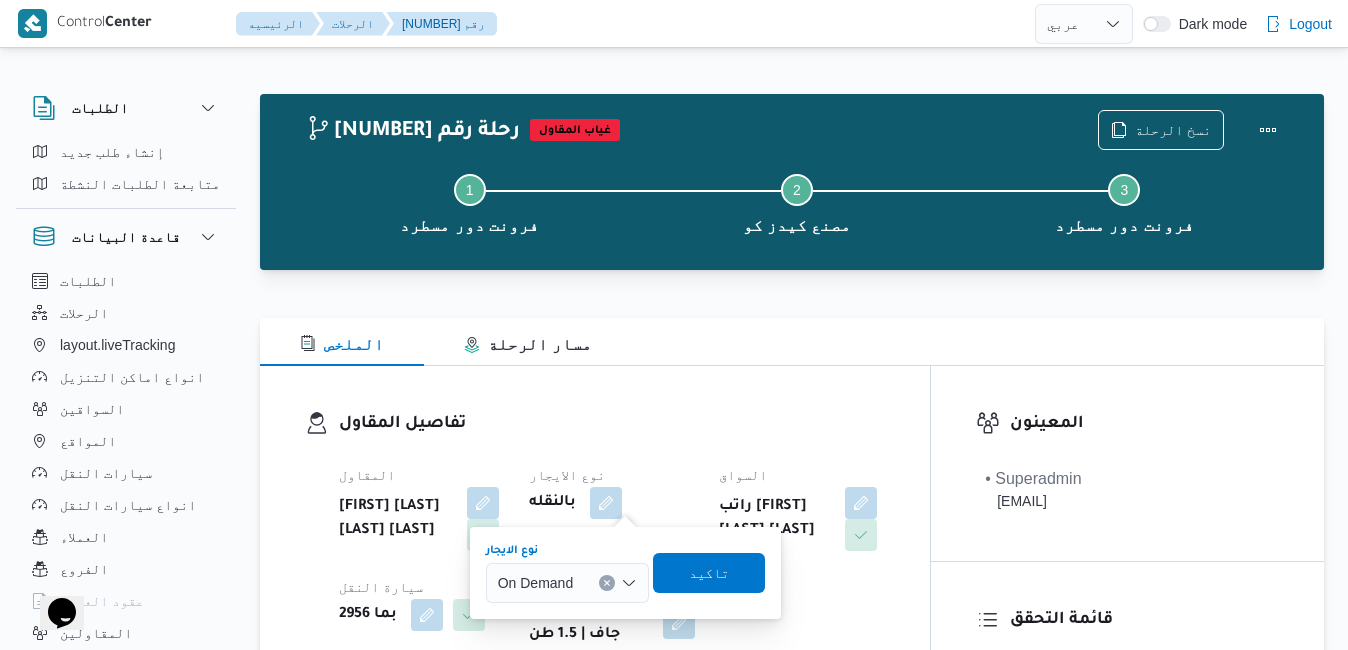 click 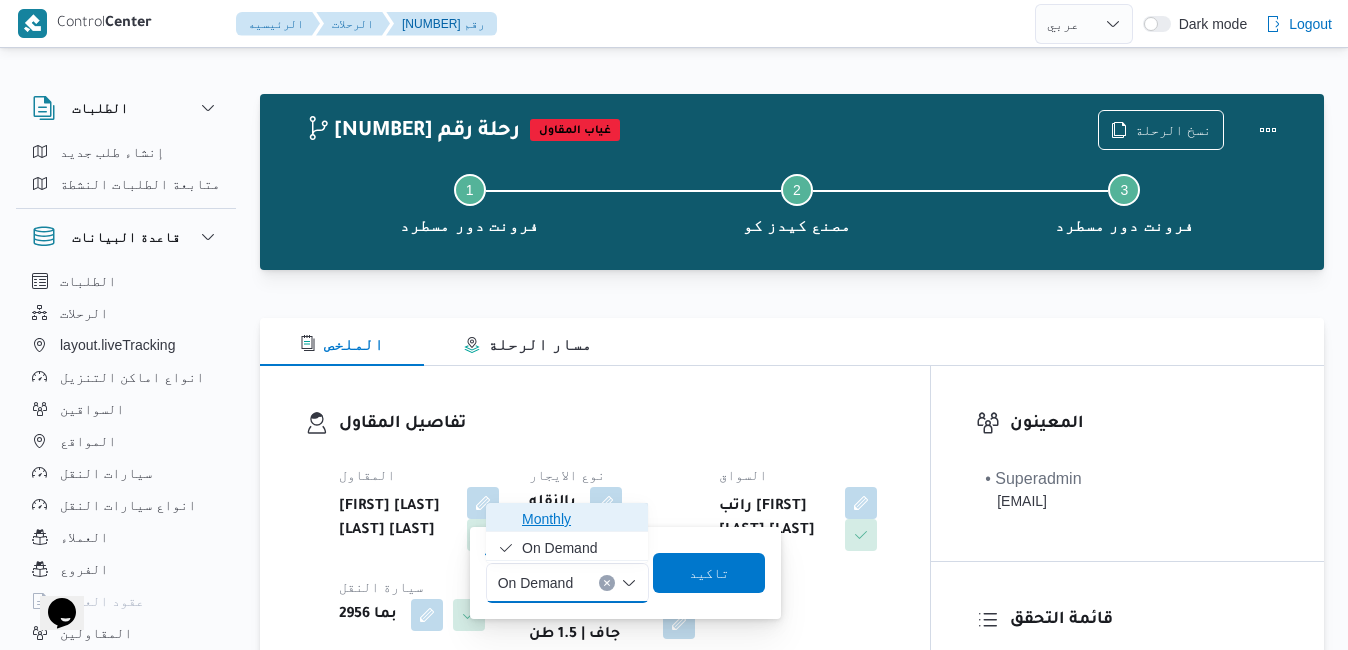 click on "Monthly" at bounding box center (579, 519) 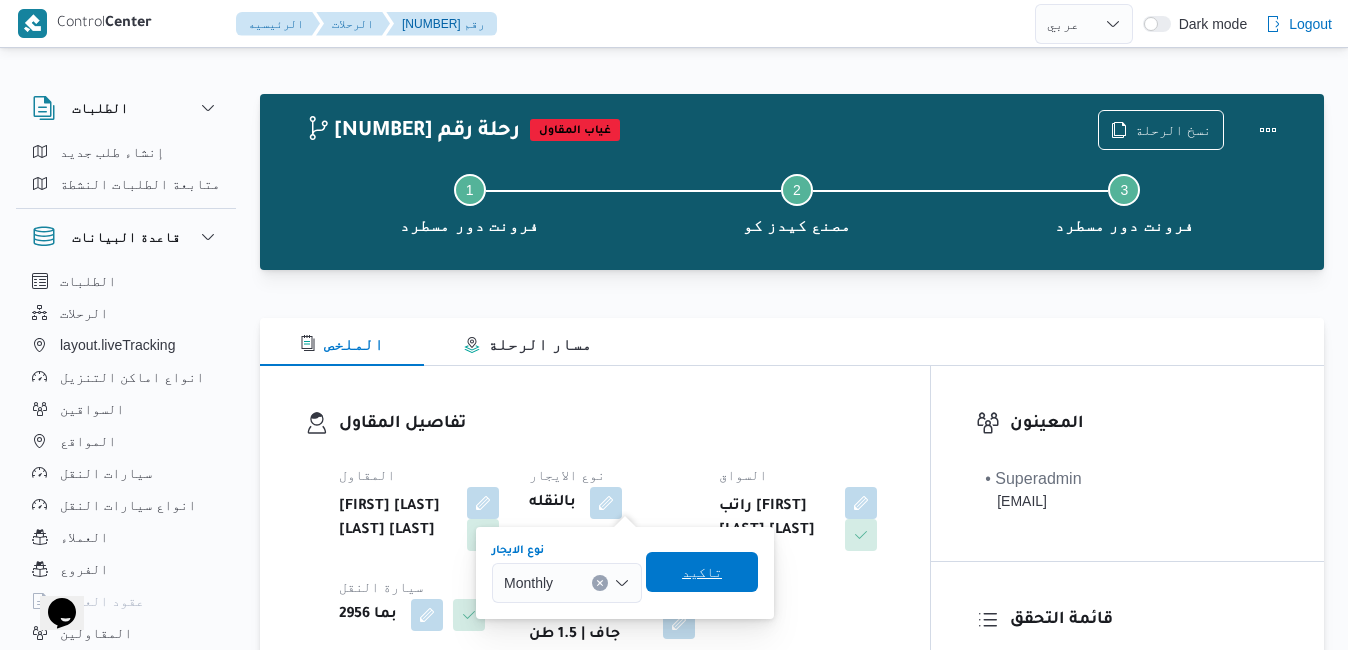 click on "تاكيد" at bounding box center (702, 572) 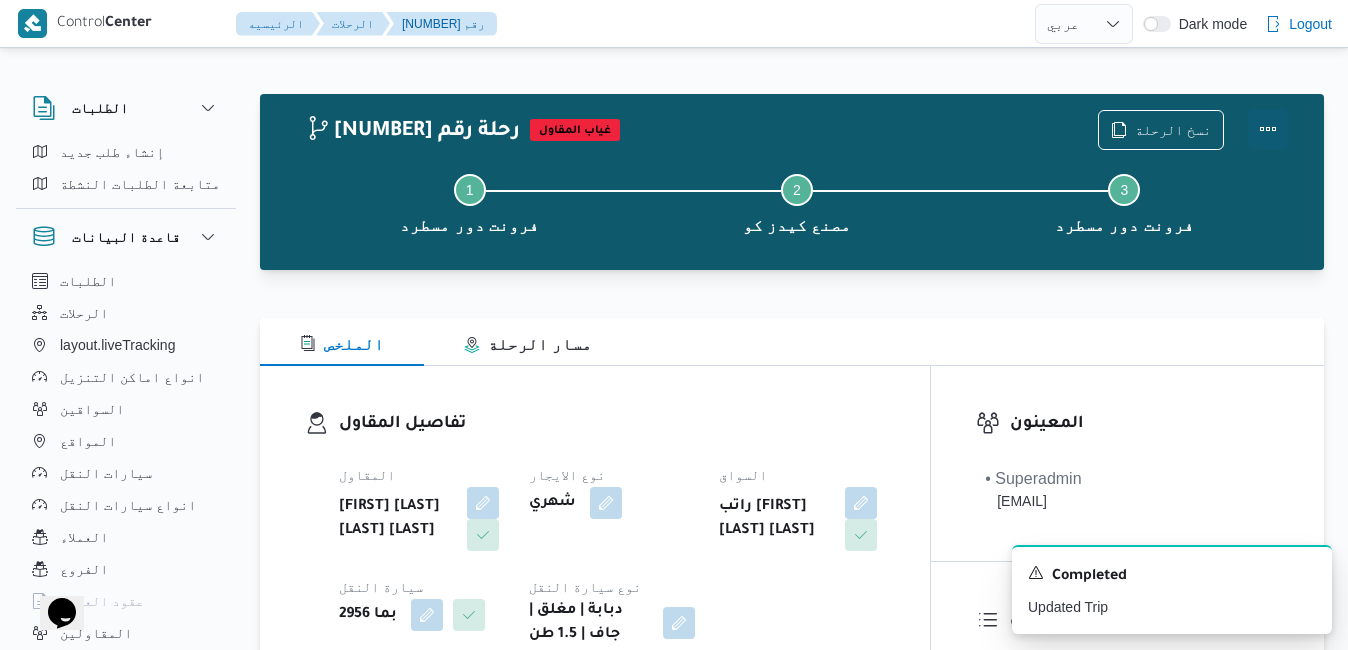 click at bounding box center [1268, 129] 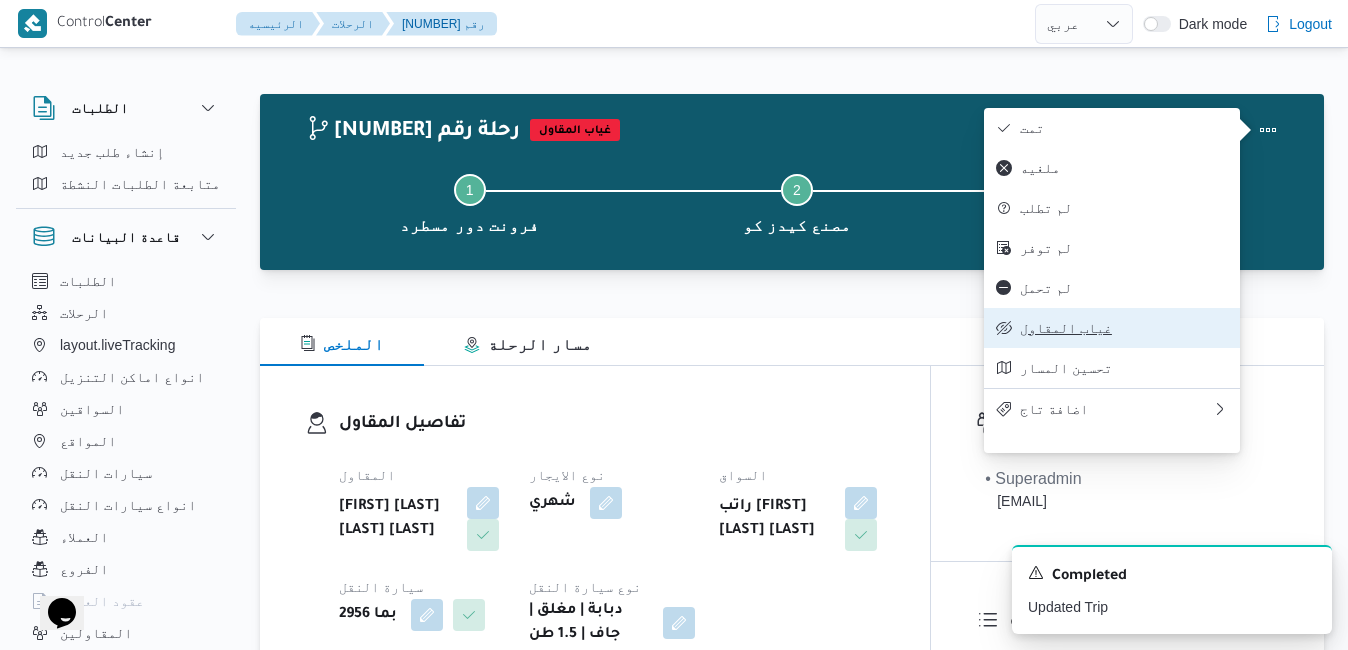 click on "غياب المقاول" at bounding box center [1124, 328] 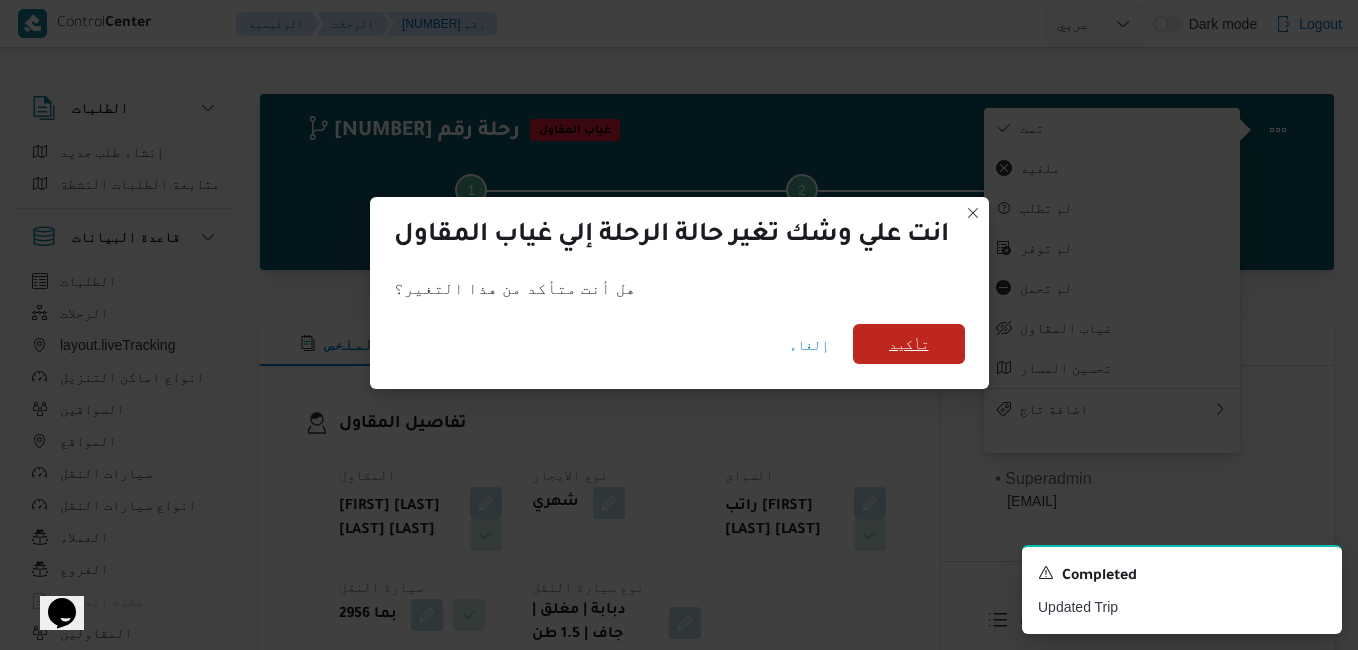 click on "تأكيد" at bounding box center (909, 344) 